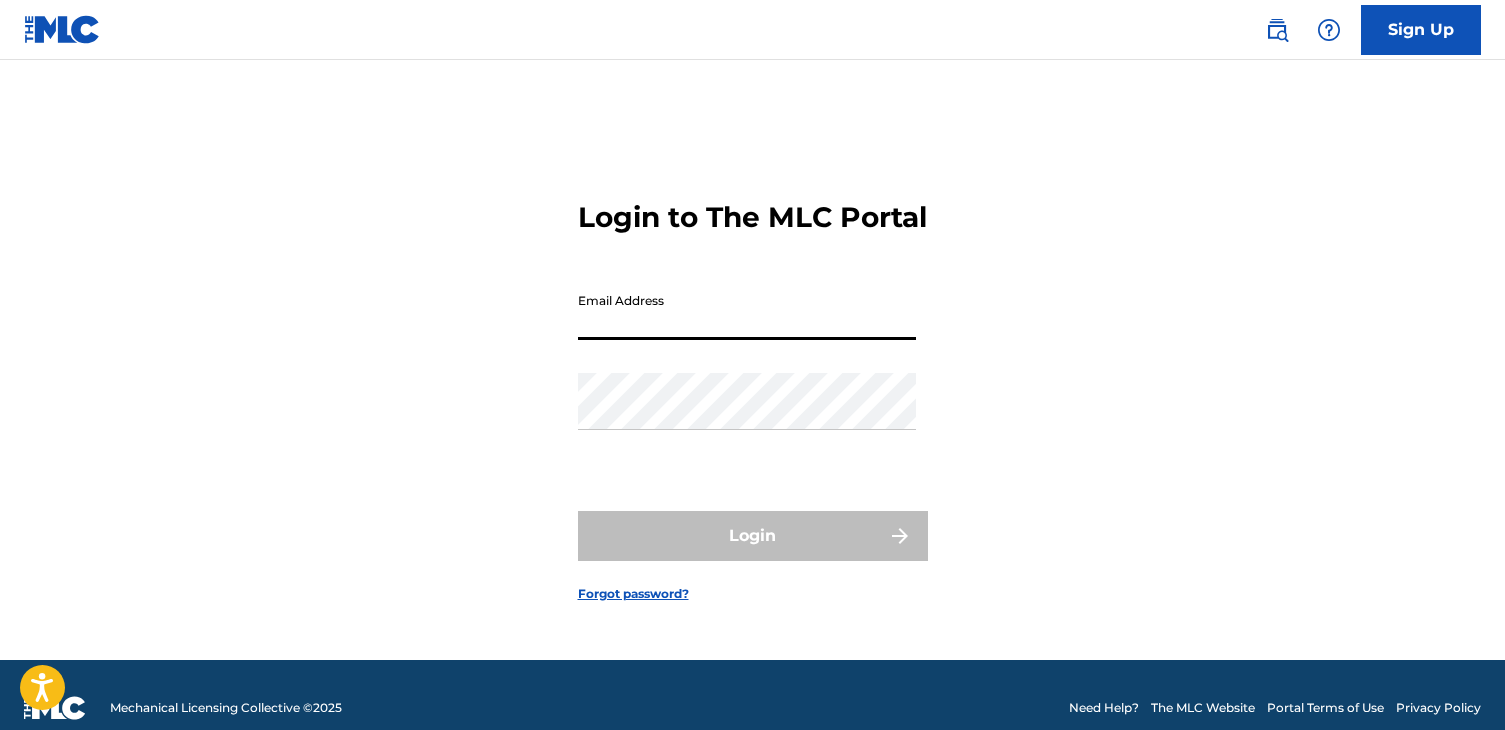 scroll, scrollTop: 0, scrollLeft: 0, axis: both 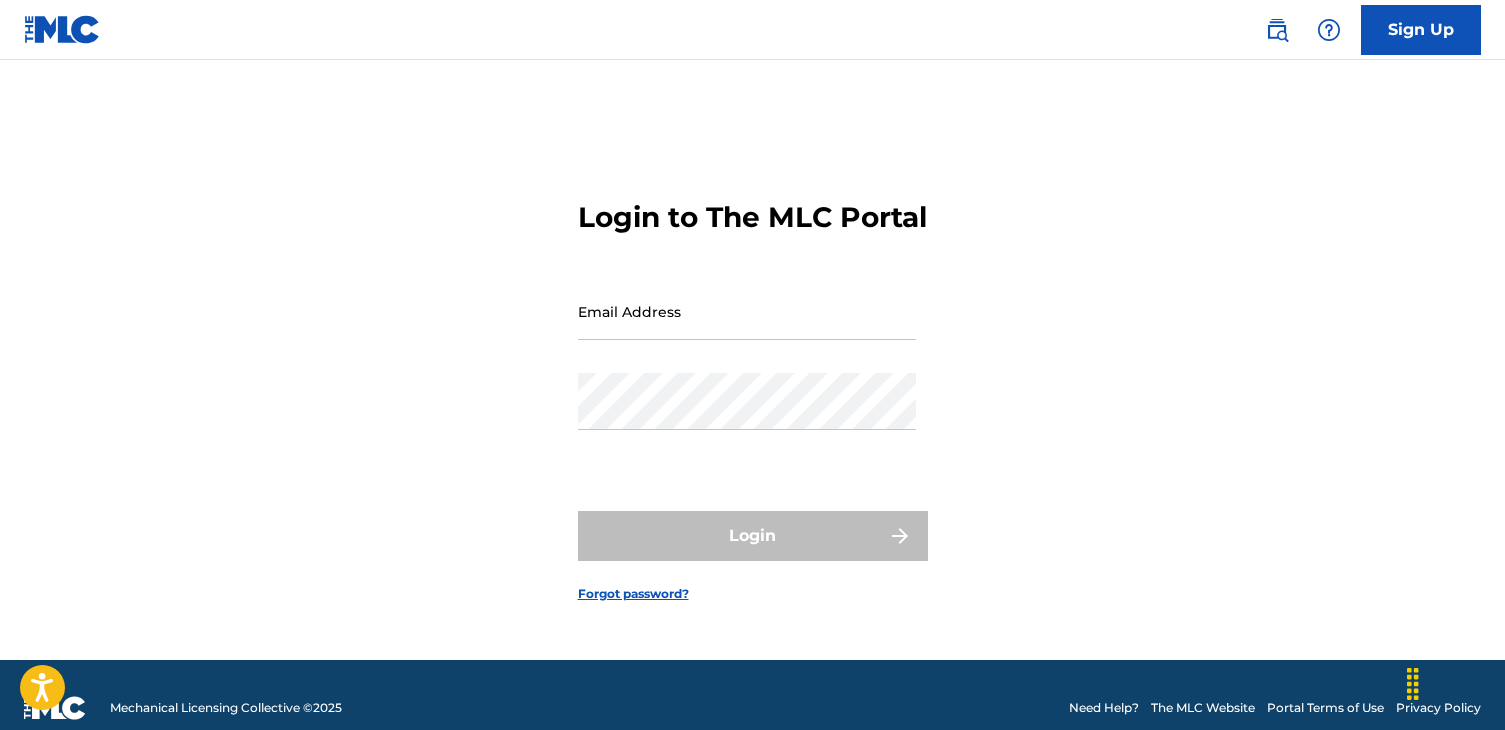 click on "Login to The MLC Portal Email Address Password Login Forgot password?" at bounding box center (753, 385) 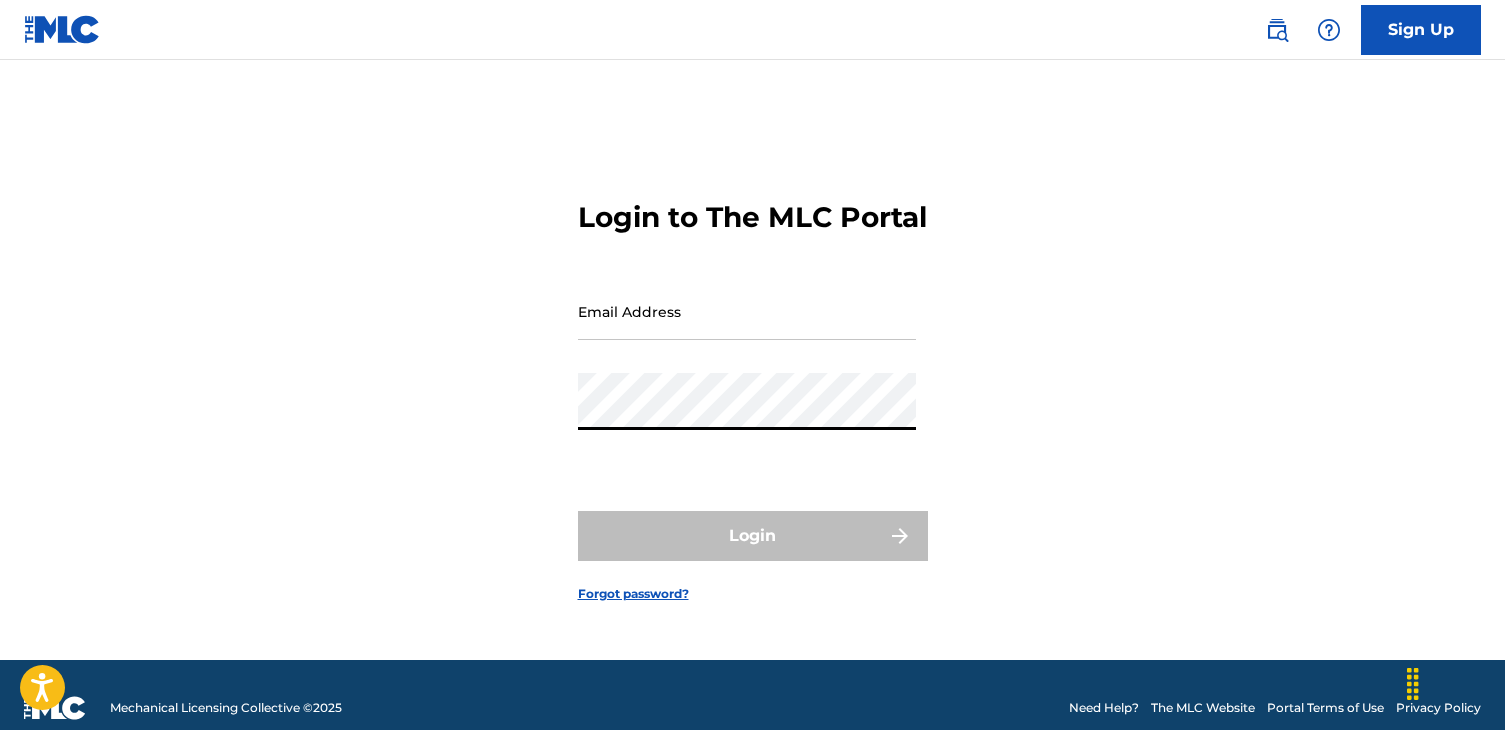 type on "creative@example.com" 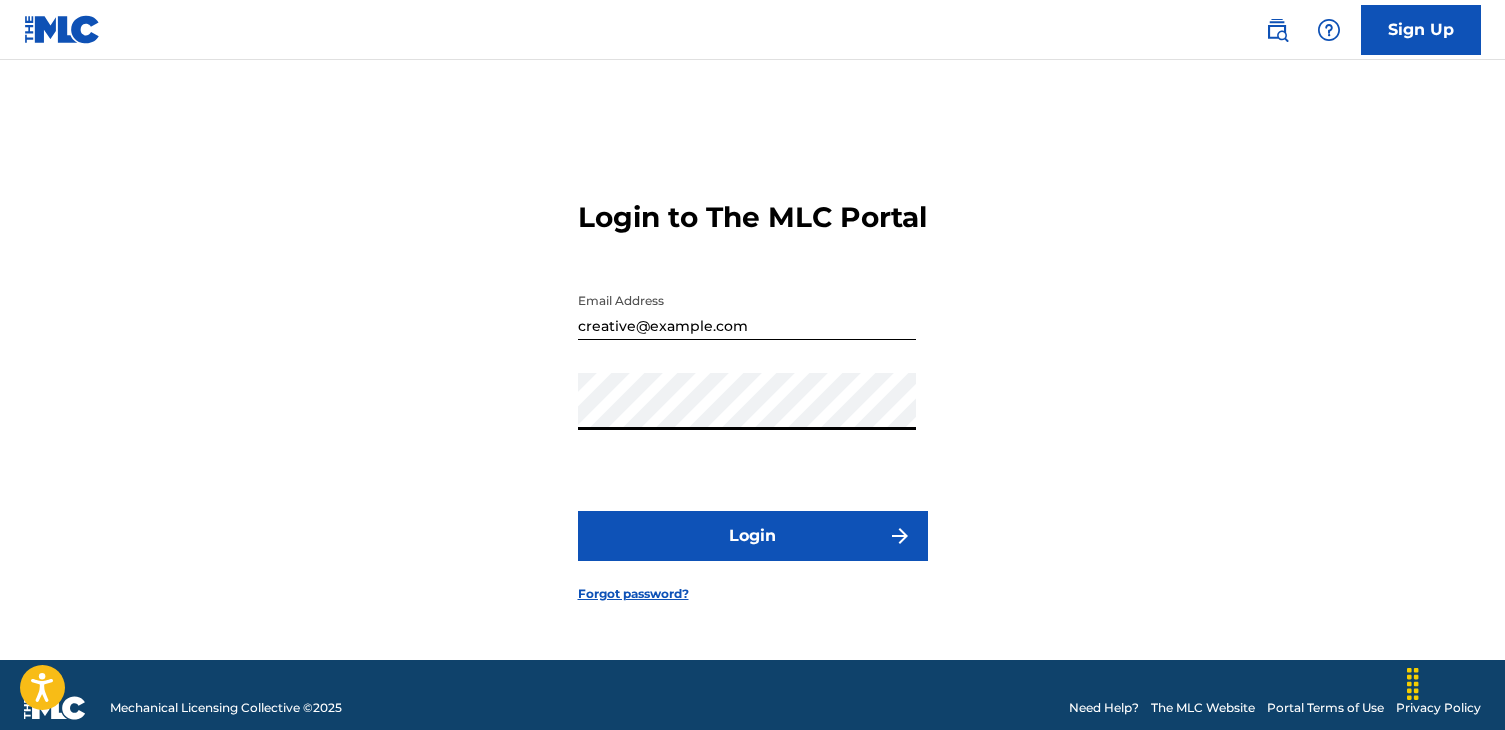 click on "Login" at bounding box center (753, 536) 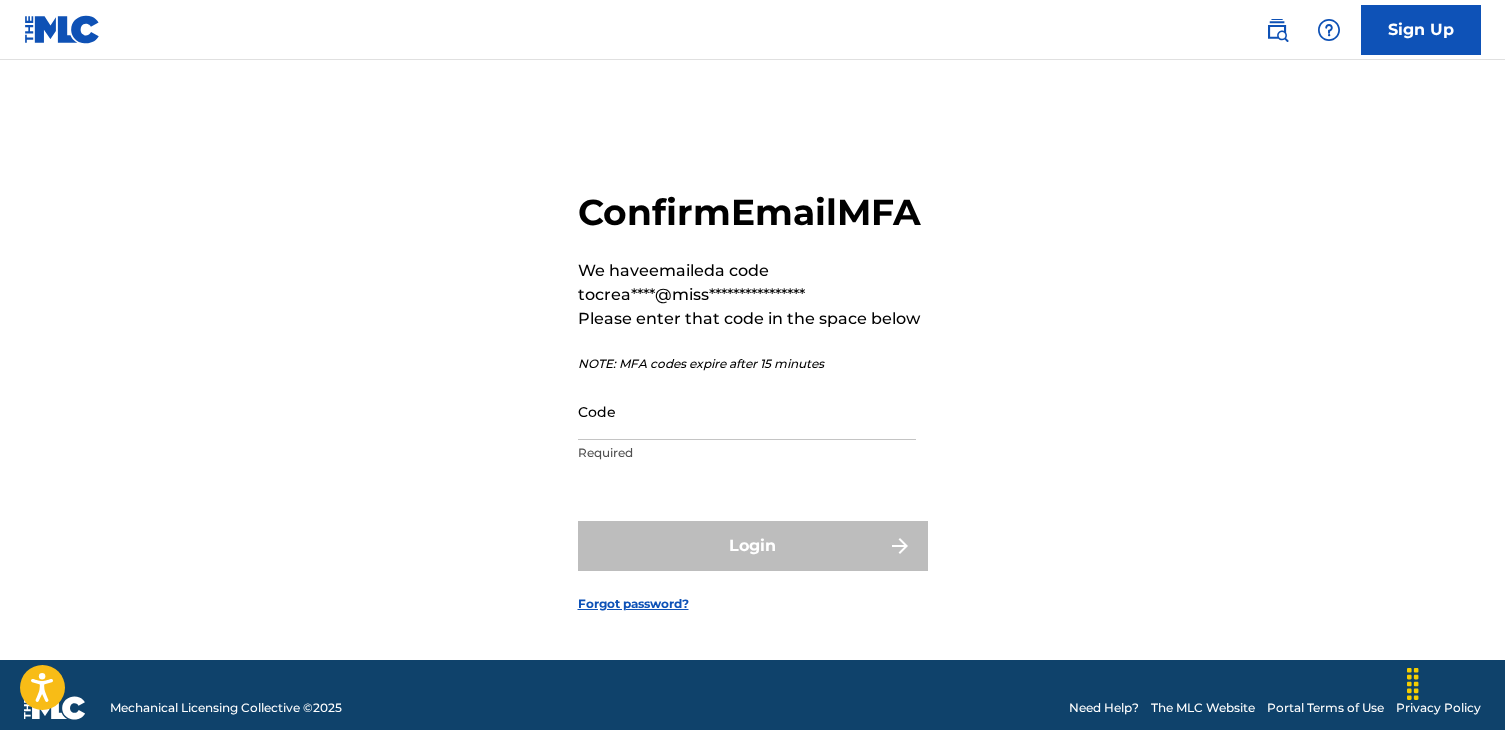 click on "Code" at bounding box center (747, 411) 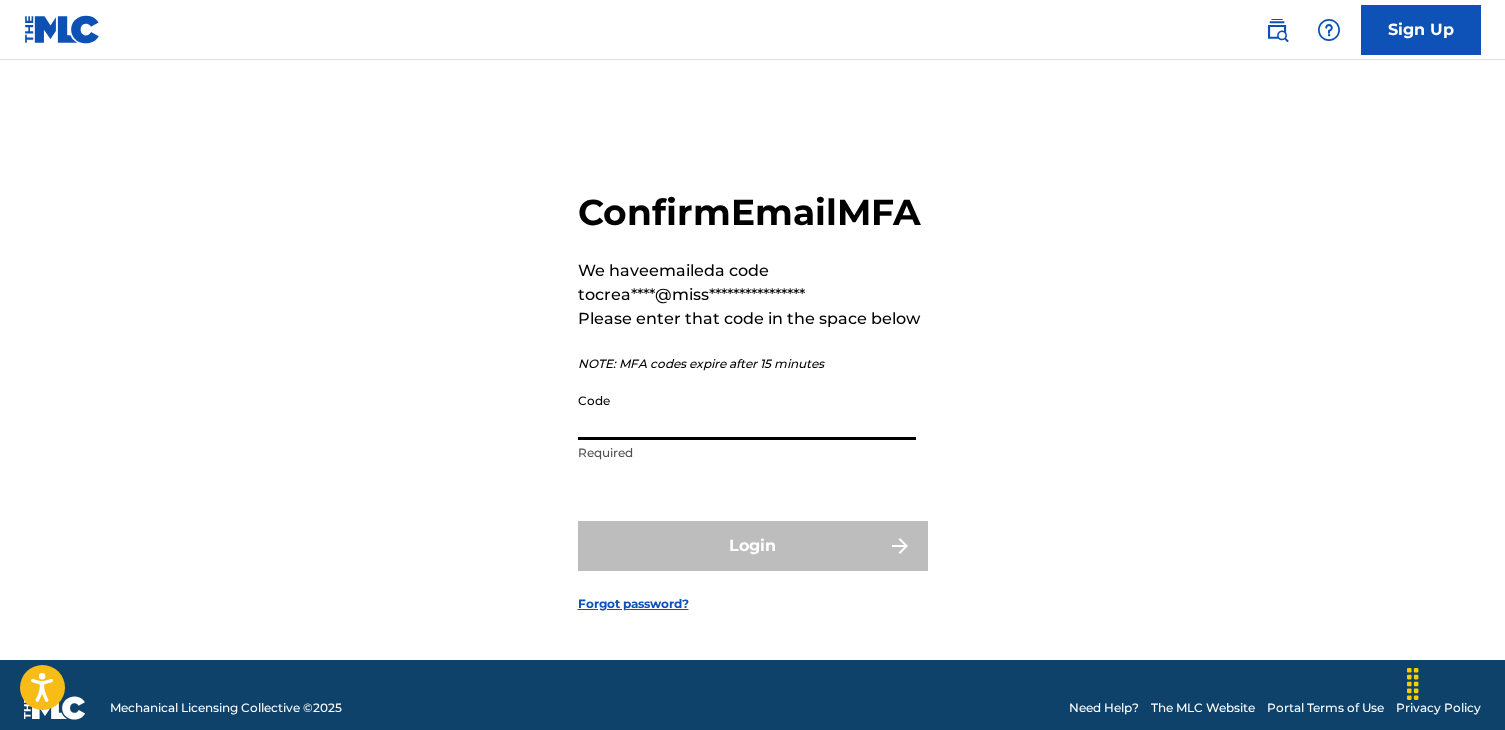 paste on "001332" 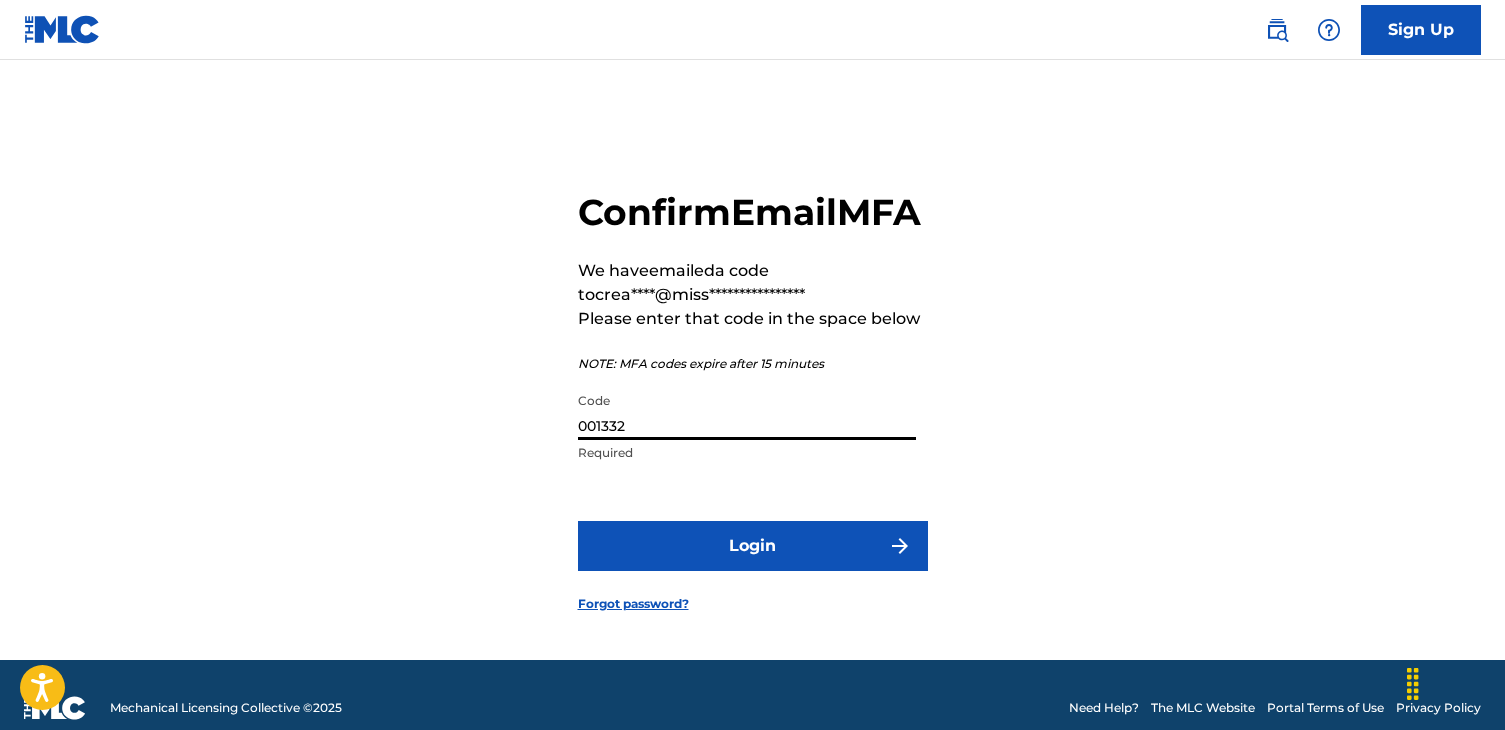 type on "001332" 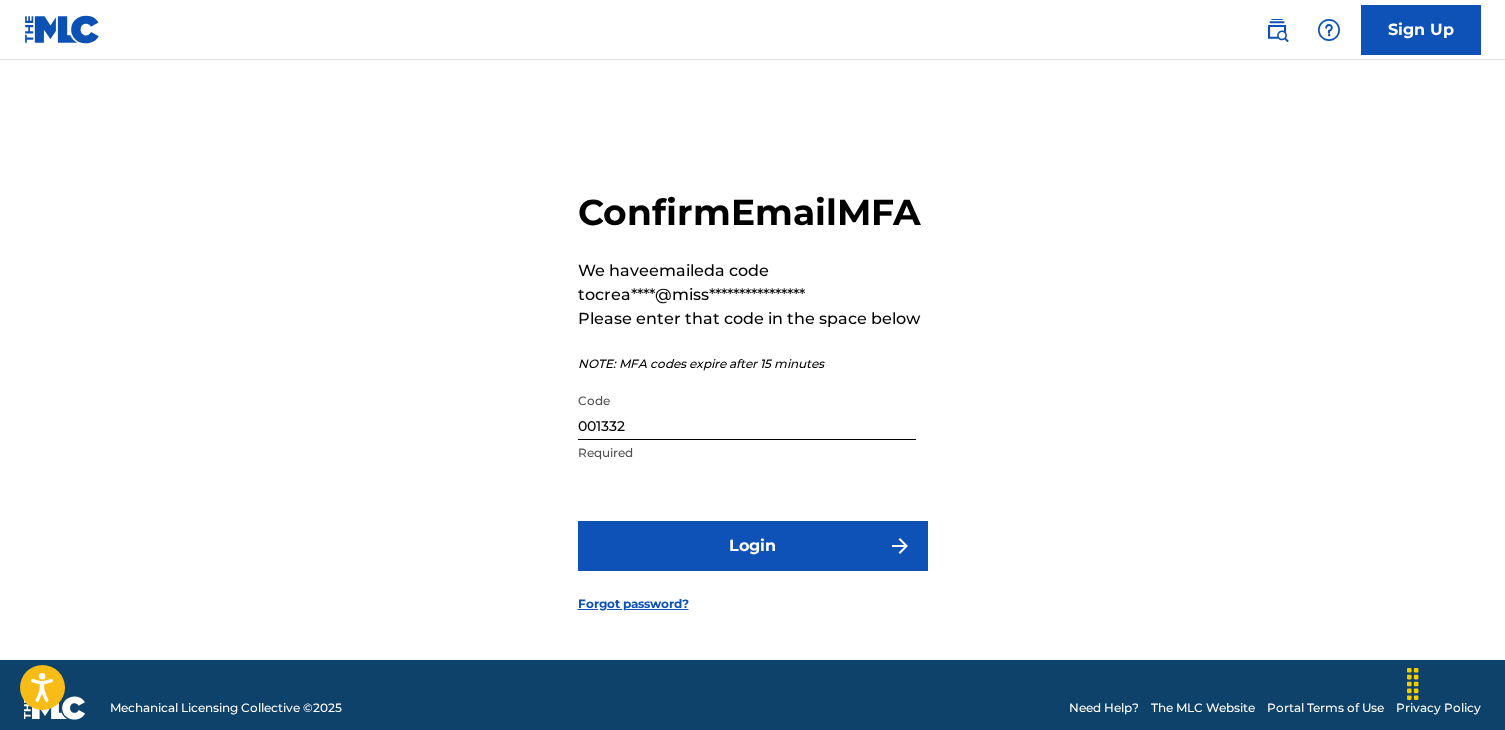 click on "Login" at bounding box center (753, 546) 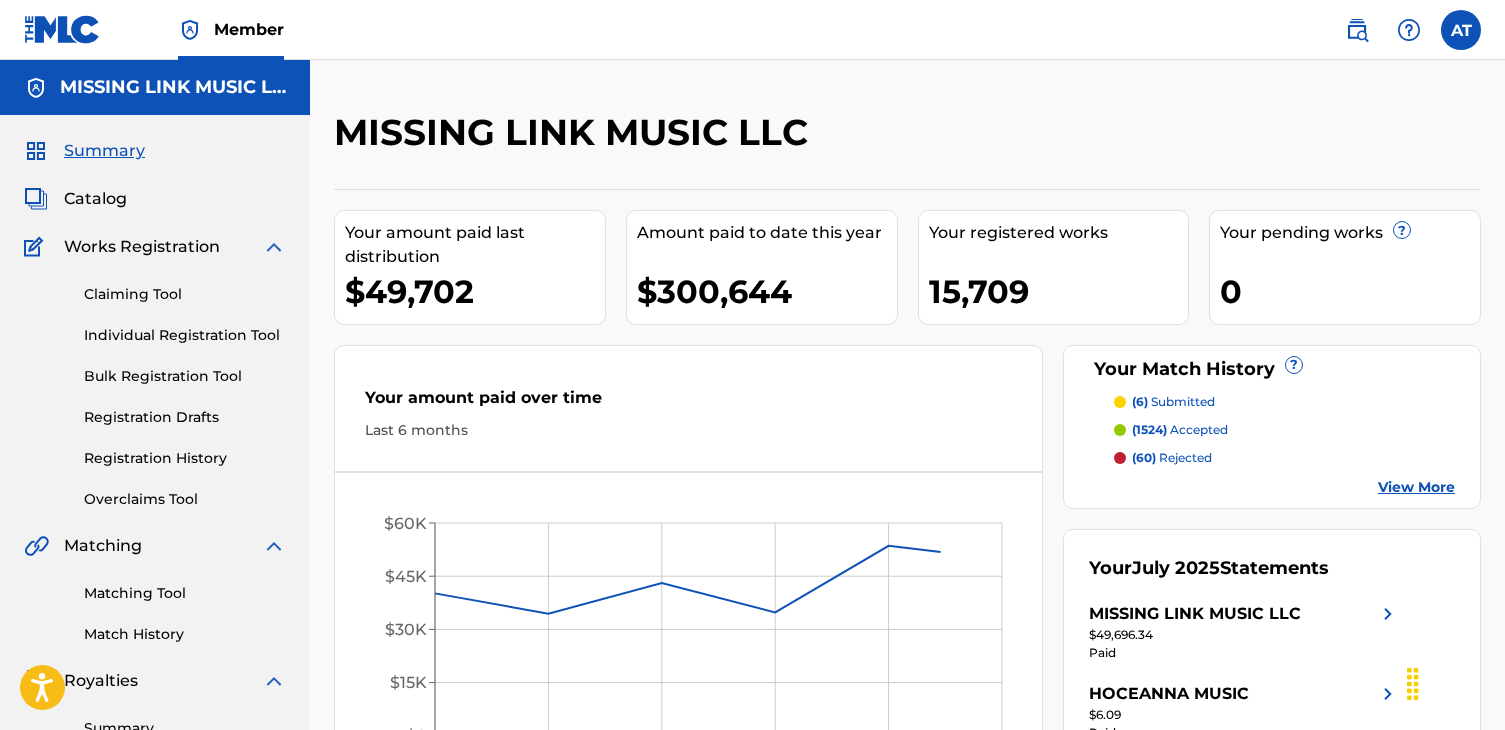 scroll, scrollTop: 0, scrollLeft: 0, axis: both 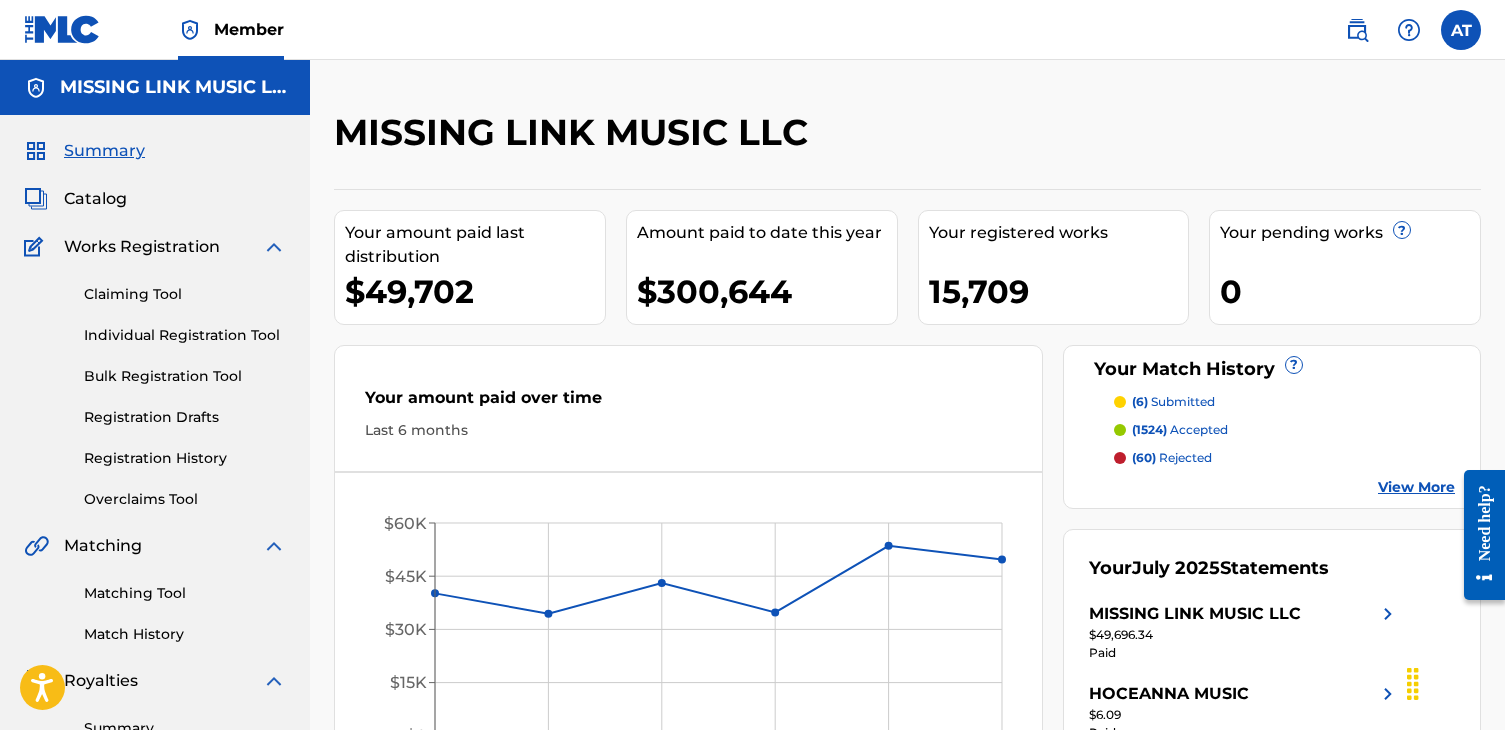 click on "Claiming Tool" at bounding box center (185, 294) 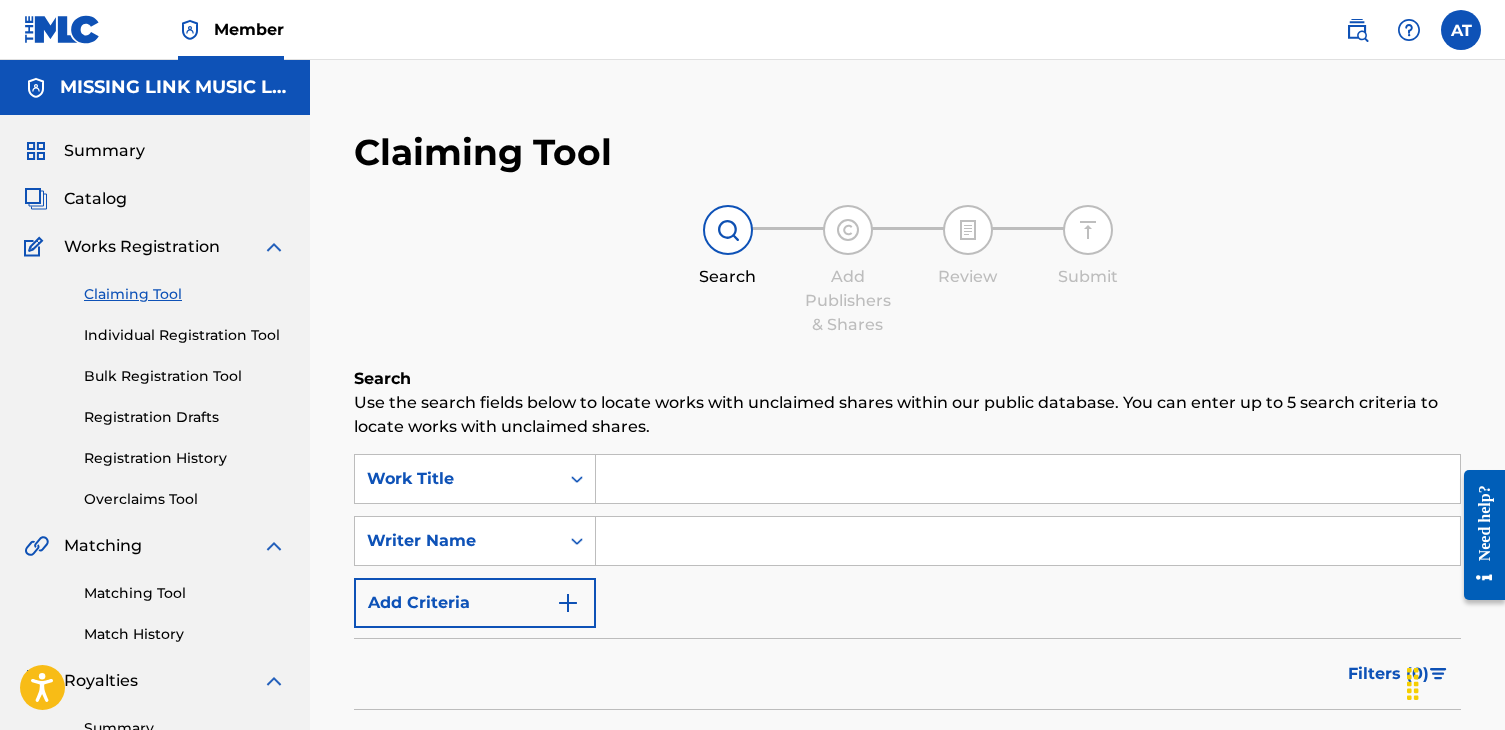 click on "Catalog" at bounding box center [95, 199] 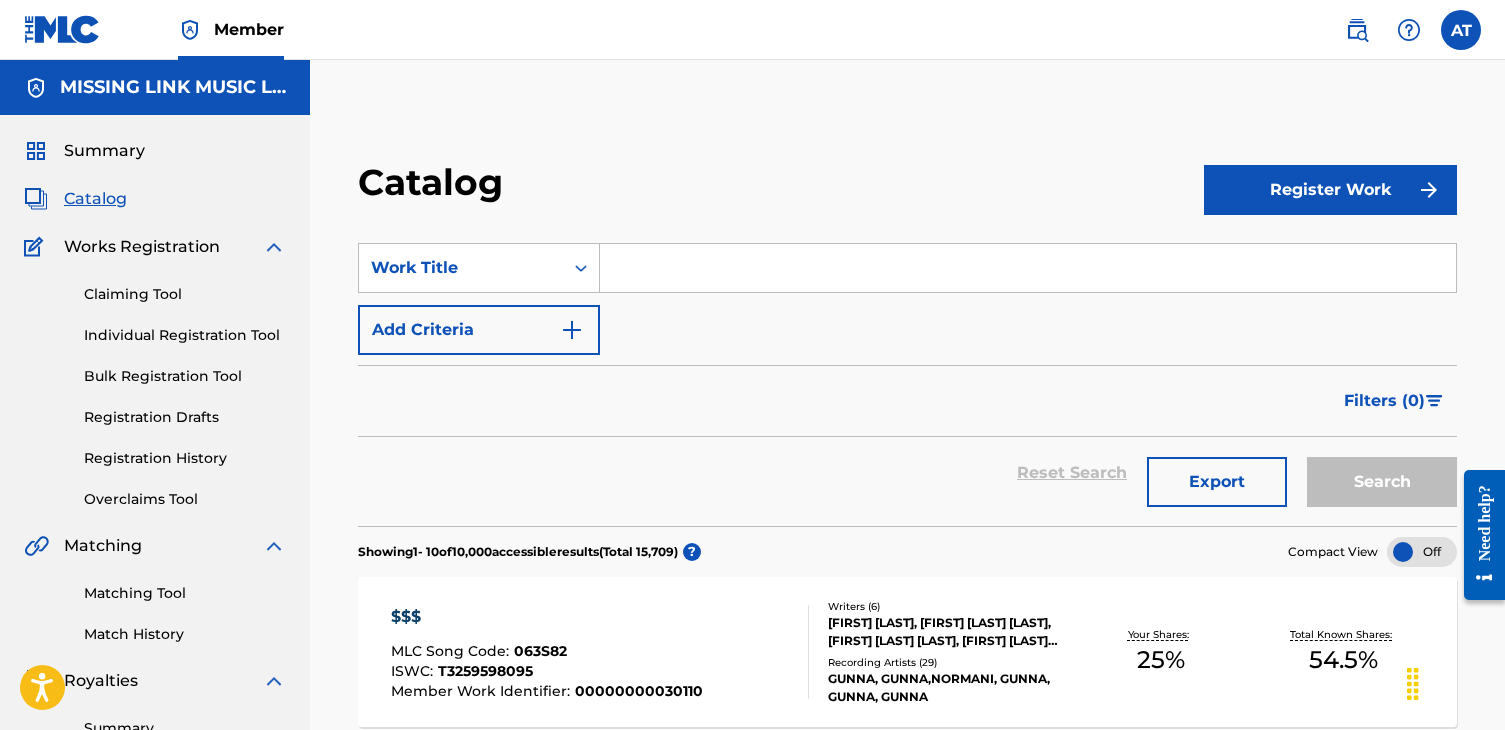 click on "Summary" at bounding box center (104, 151) 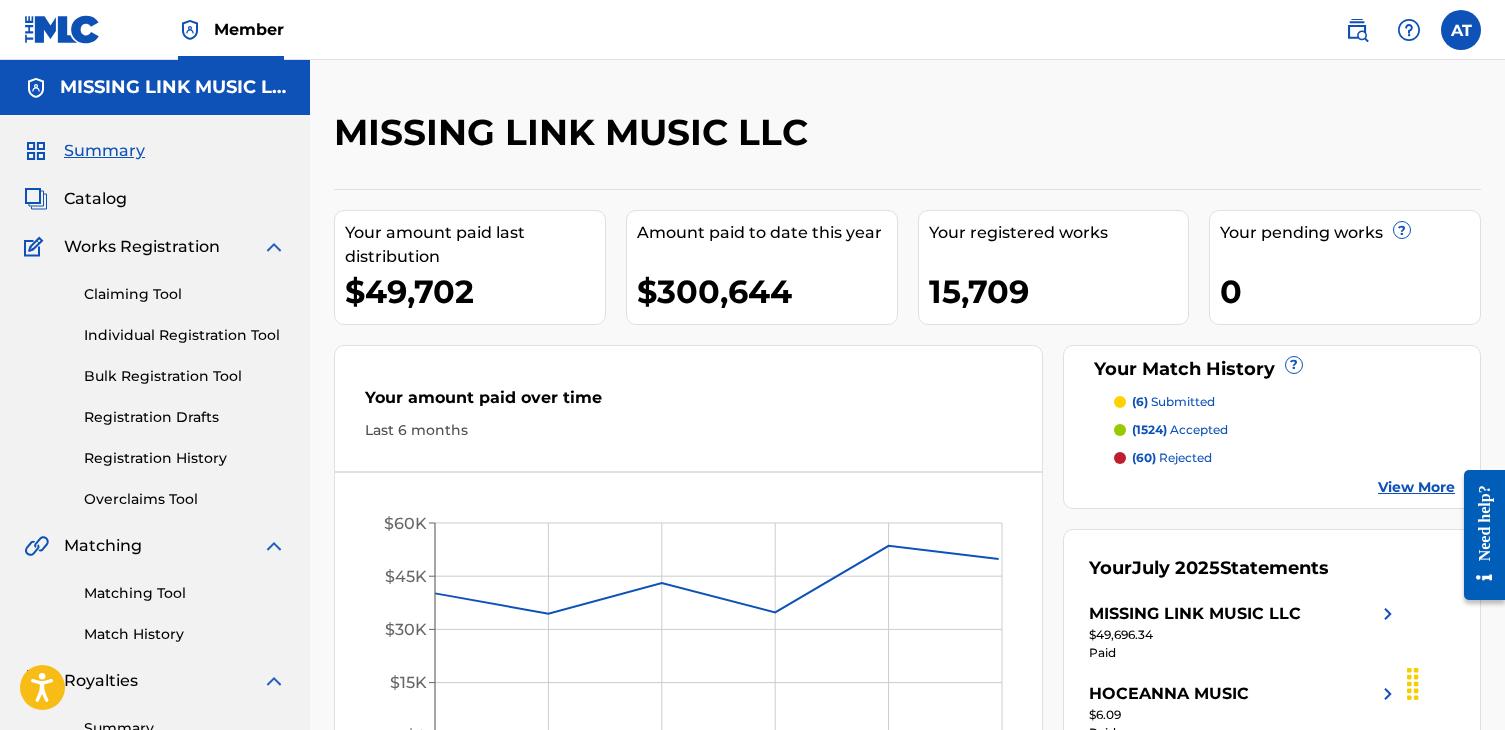 click on "Catalog" at bounding box center [95, 199] 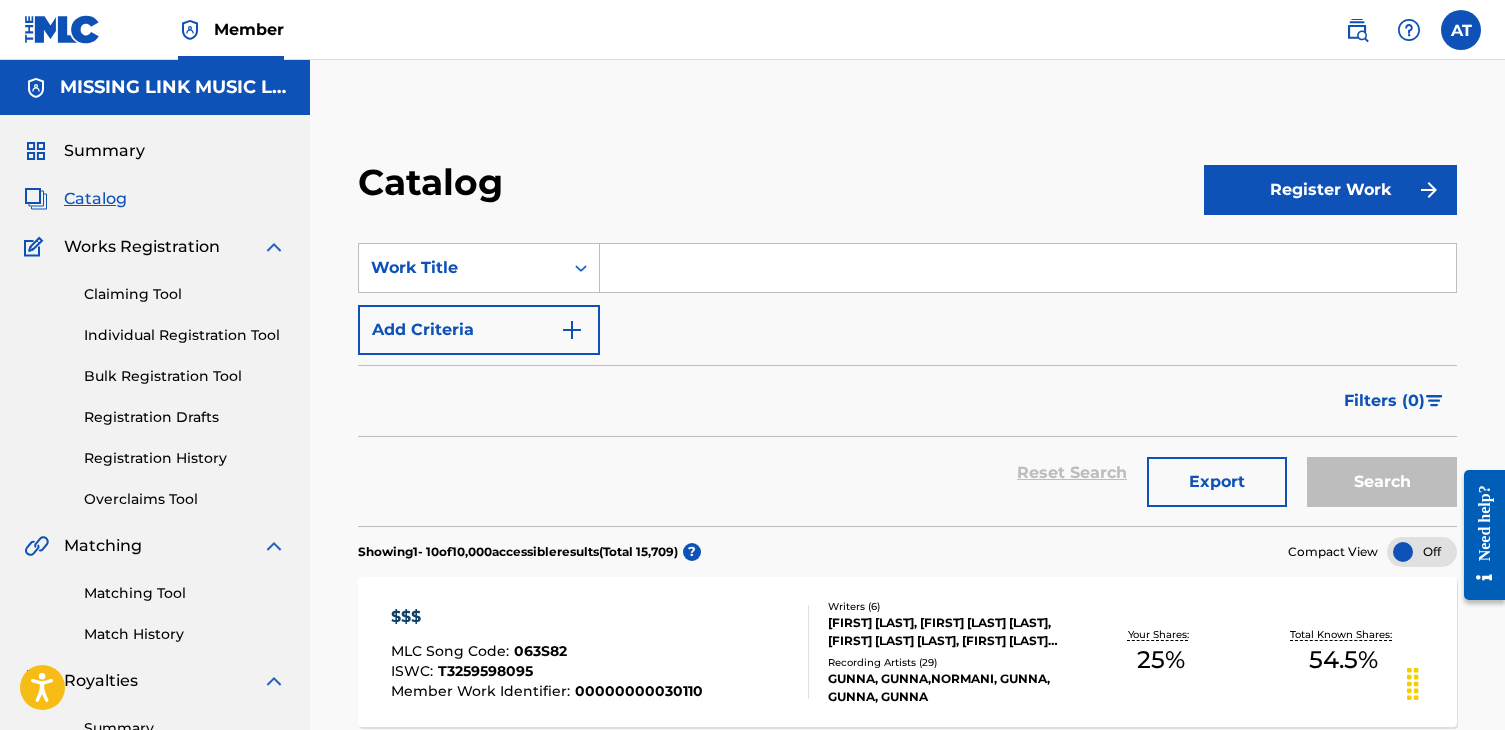 click on "Works Registration" at bounding box center [142, 247] 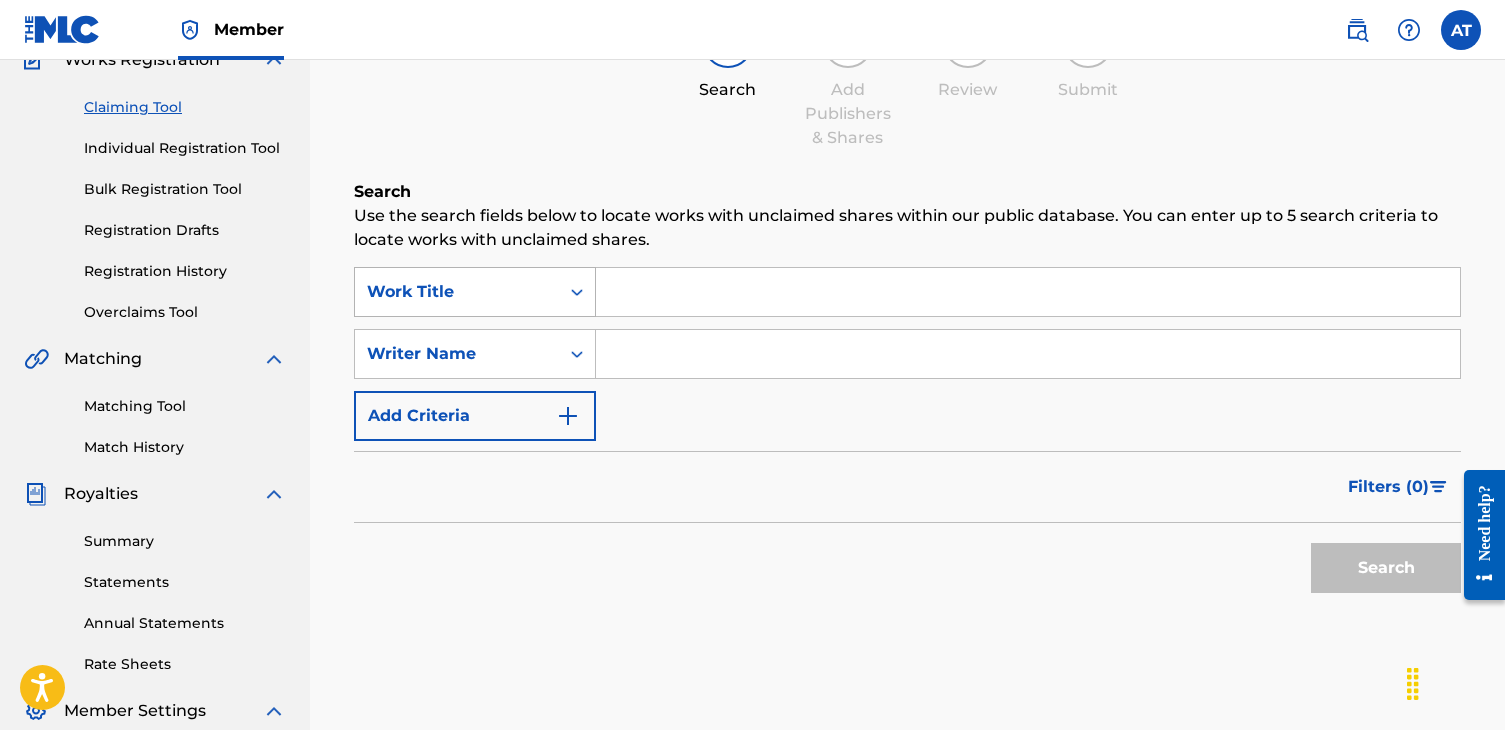 scroll, scrollTop: 189, scrollLeft: 0, axis: vertical 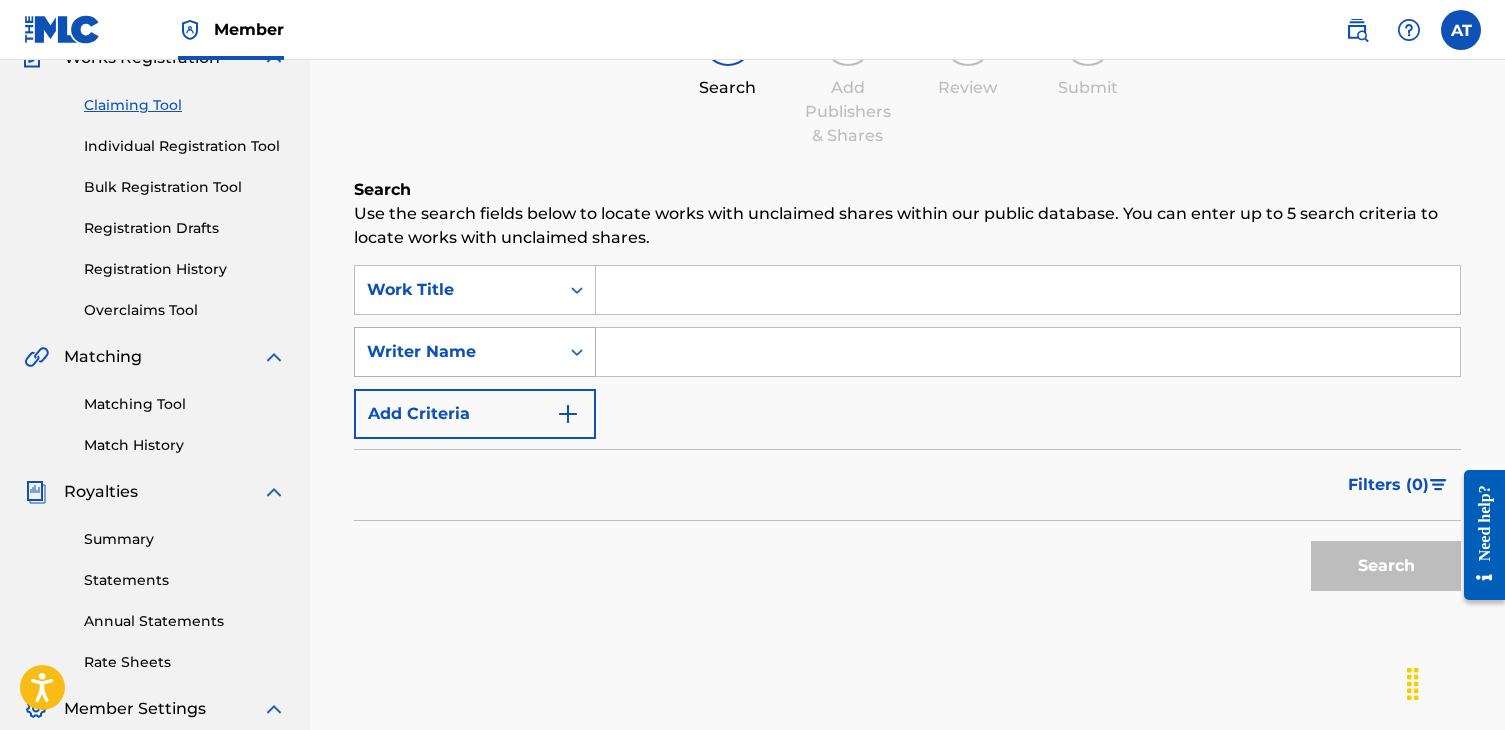 click 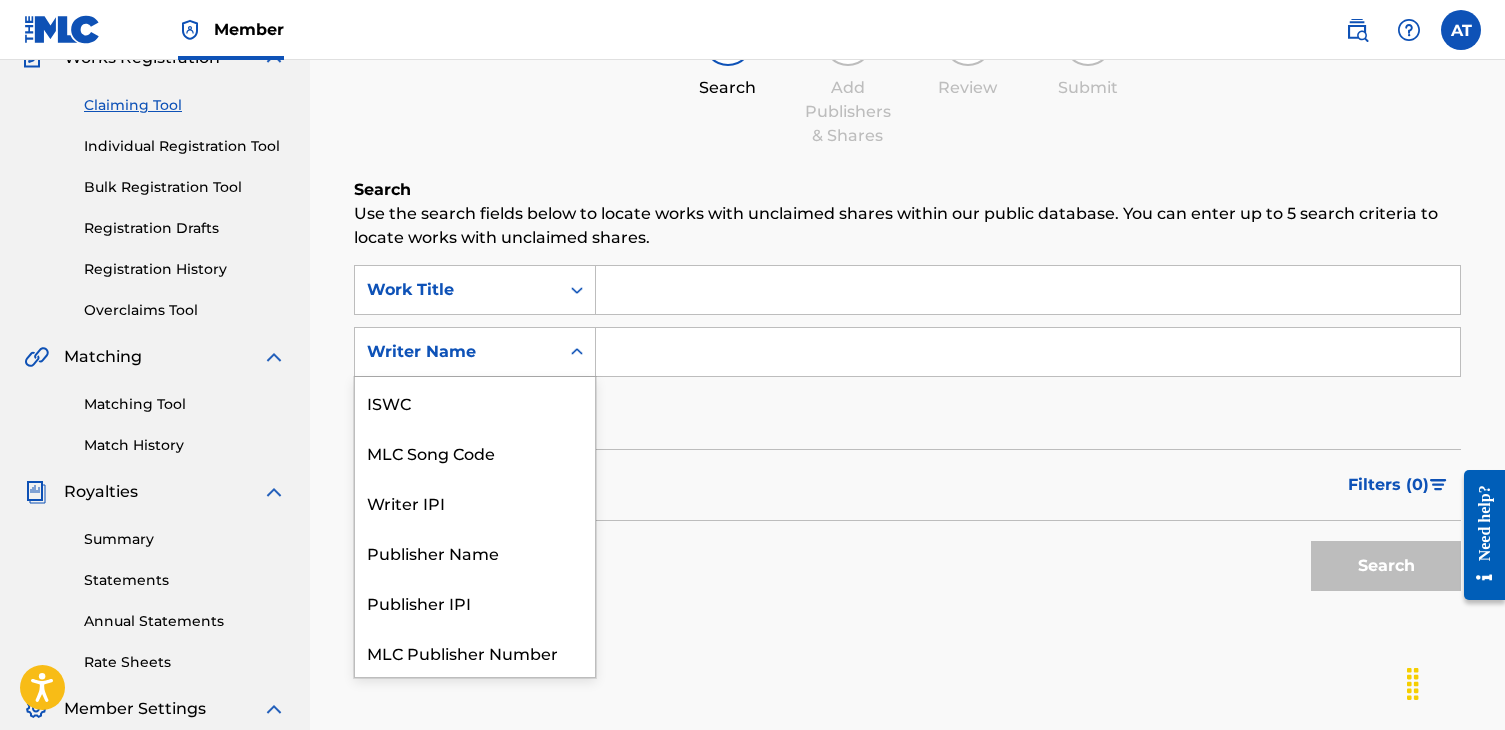 scroll, scrollTop: 50, scrollLeft: 0, axis: vertical 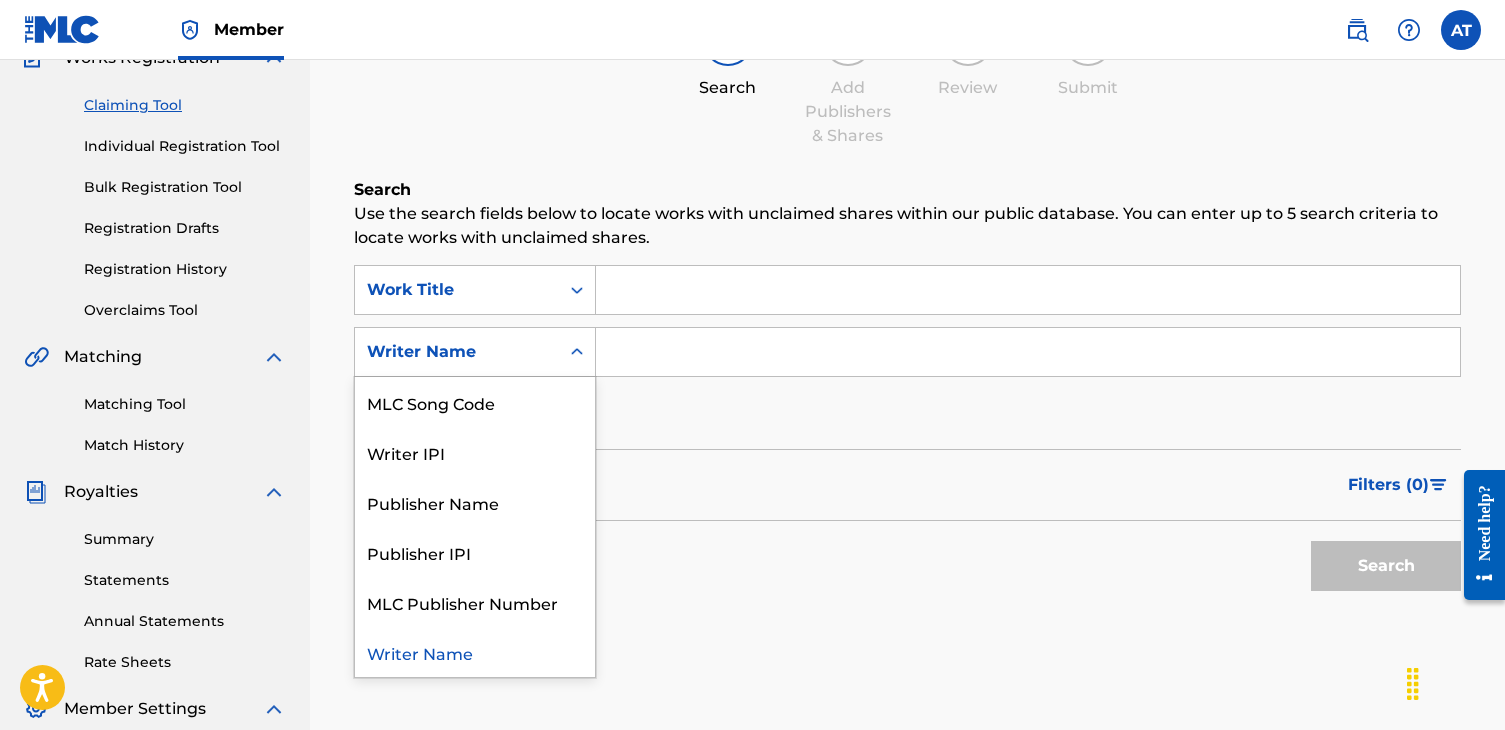 click at bounding box center (1028, 290) 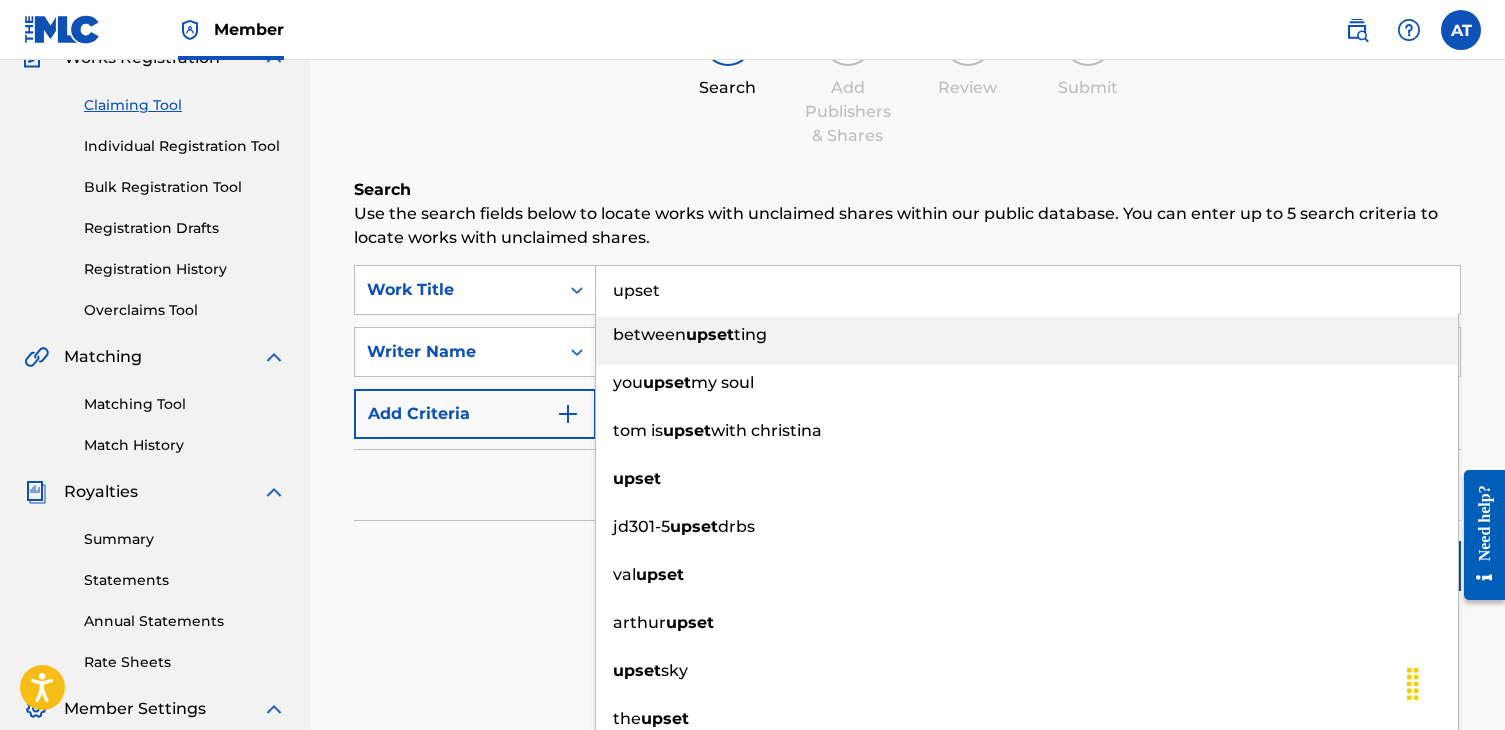 type on "upset" 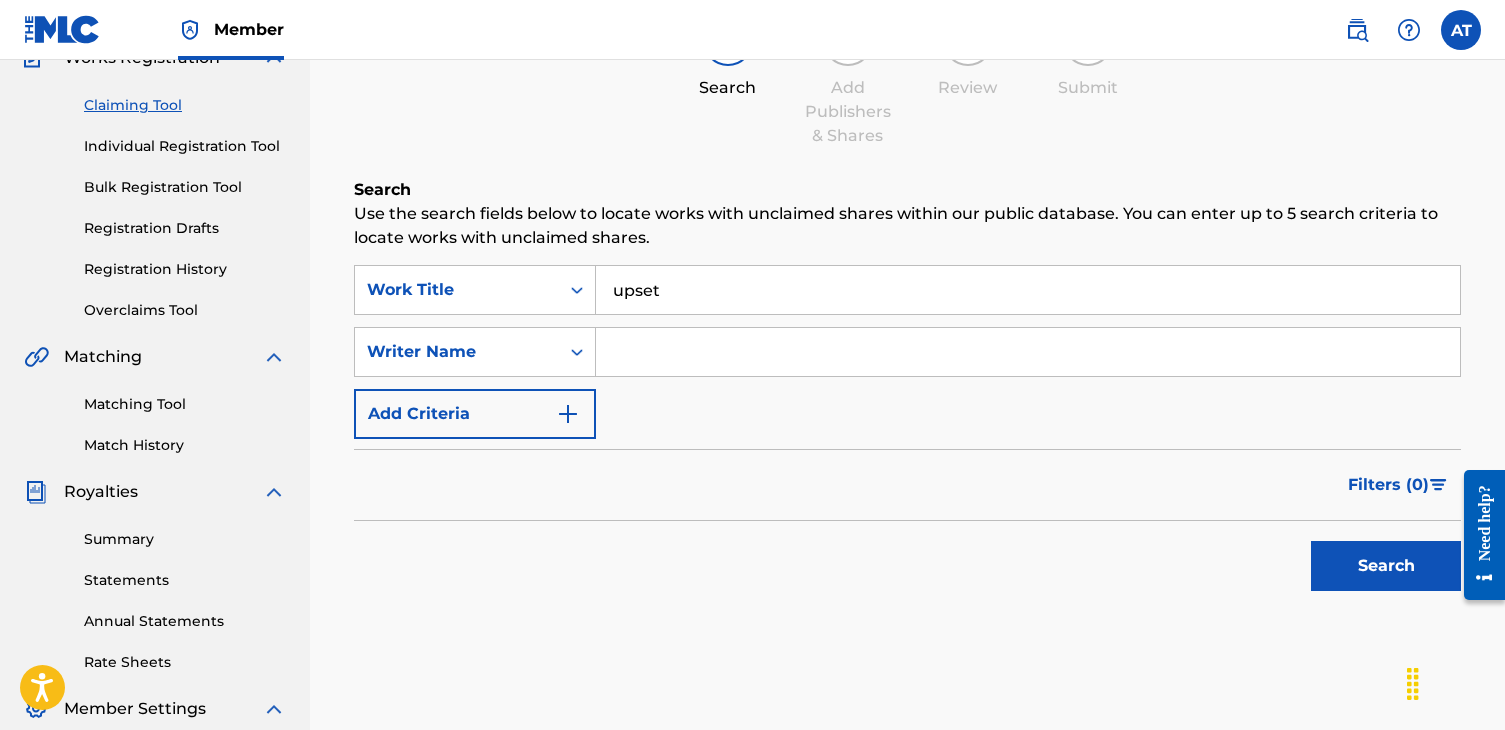 click on "Use the search fields below to locate works with unclaimed shares within our public database. You can enter up
to 5 search criteria to locate works with unclaimed shares." at bounding box center [907, 226] 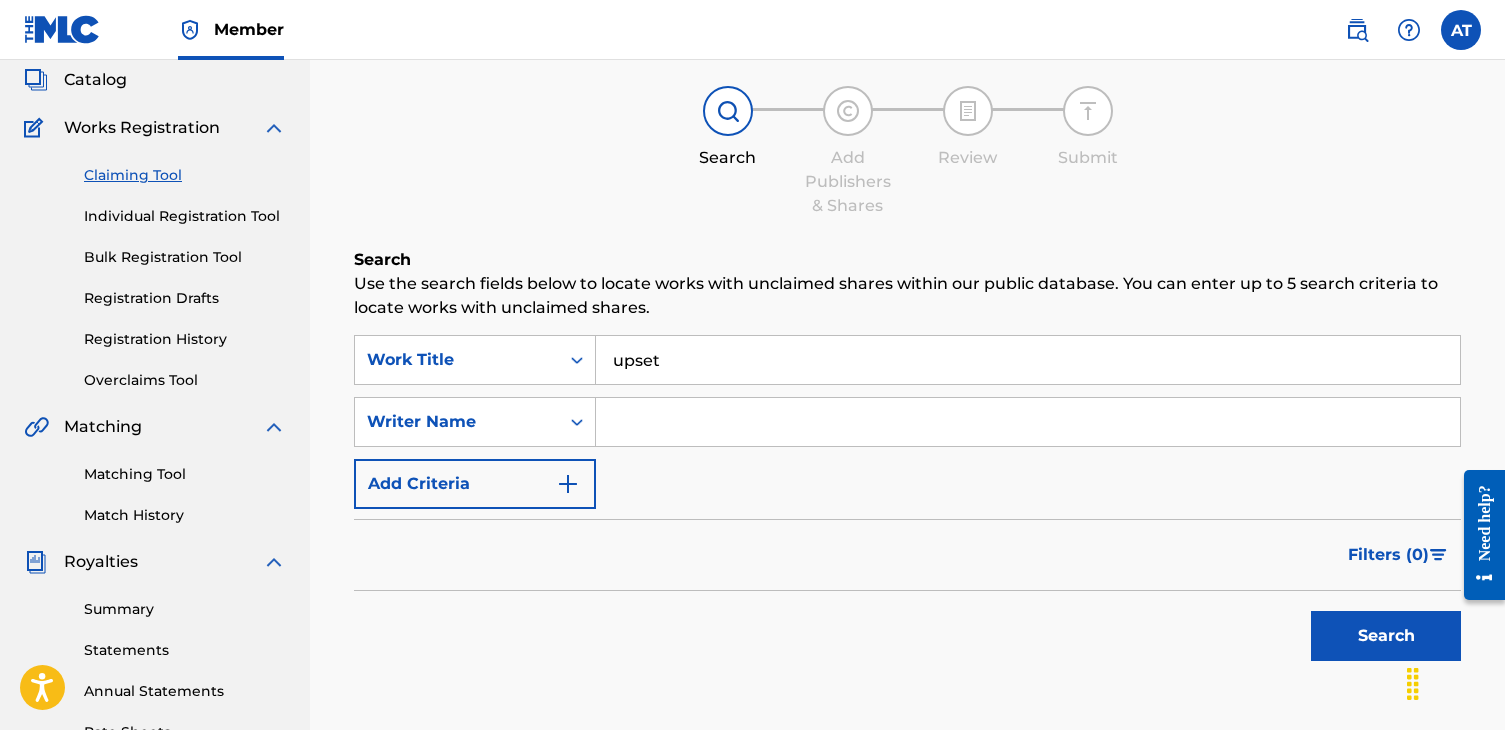 scroll, scrollTop: 118, scrollLeft: 0, axis: vertical 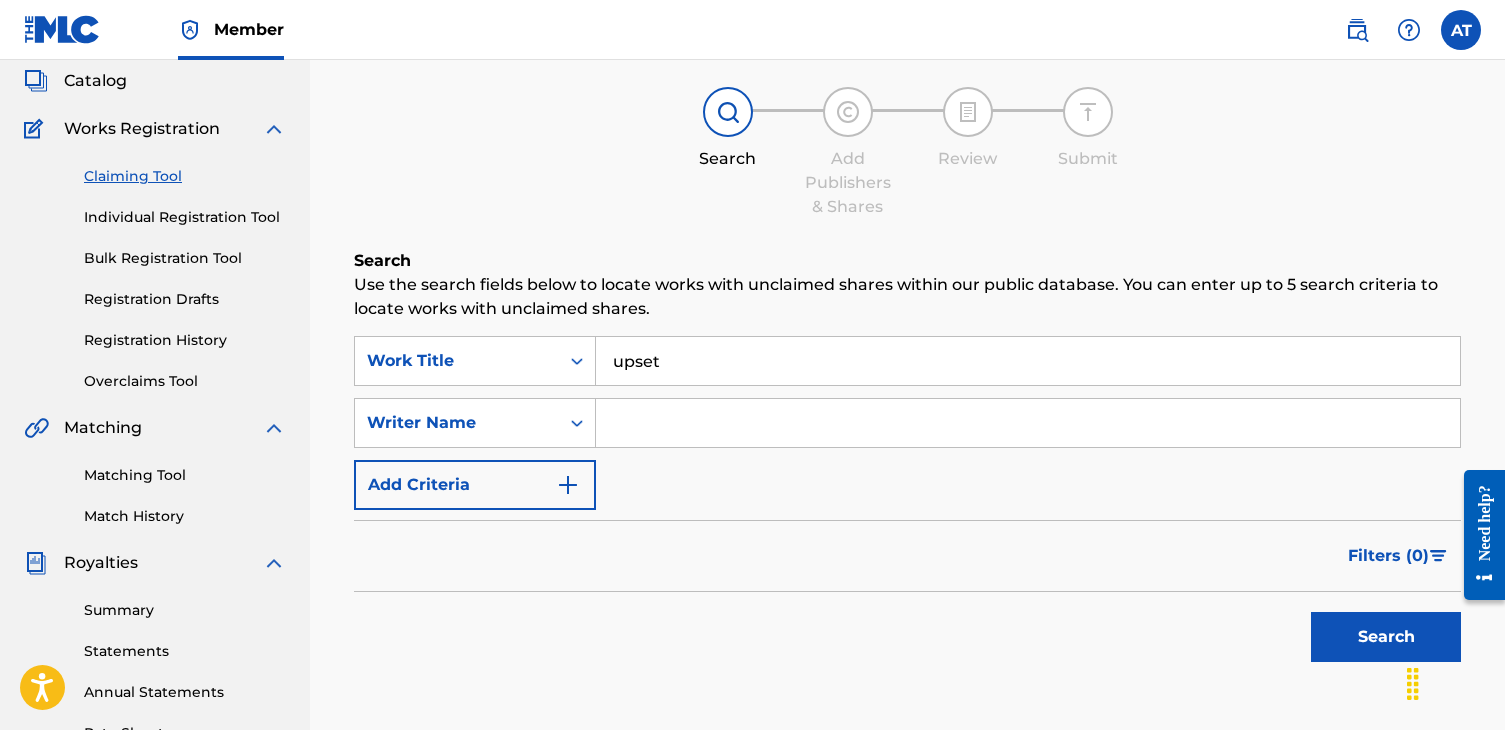 click at bounding box center [1028, 423] 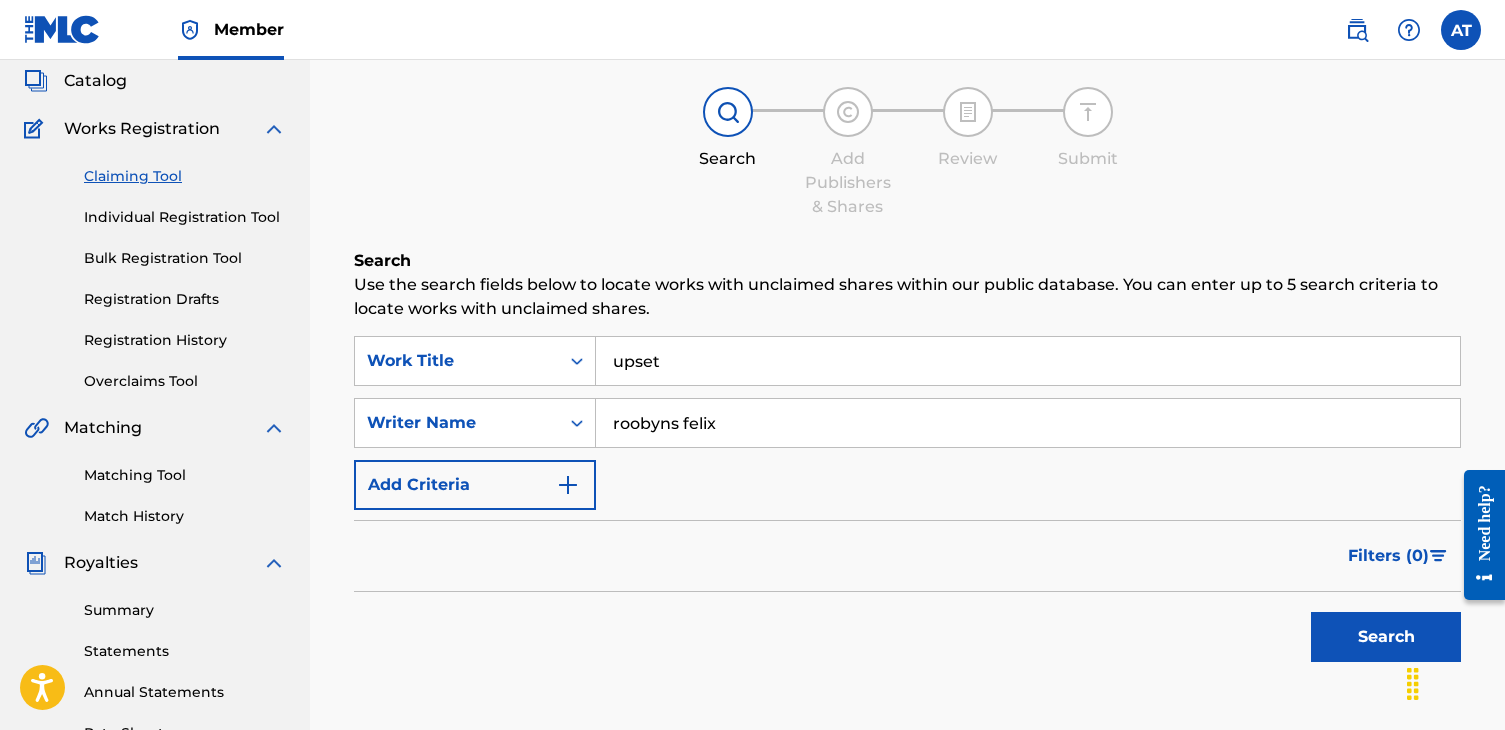 type on "roobyns felix" 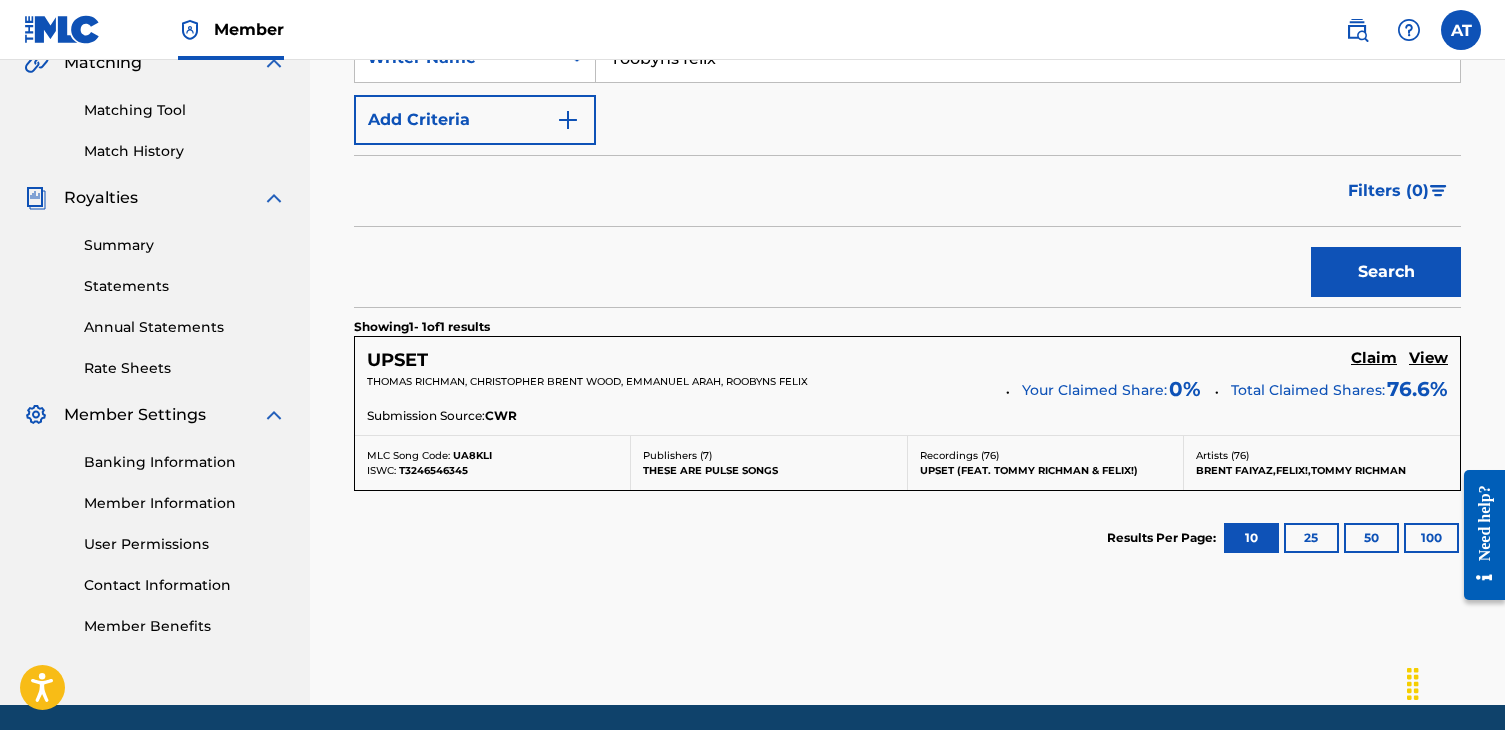 scroll, scrollTop: 484, scrollLeft: 0, axis: vertical 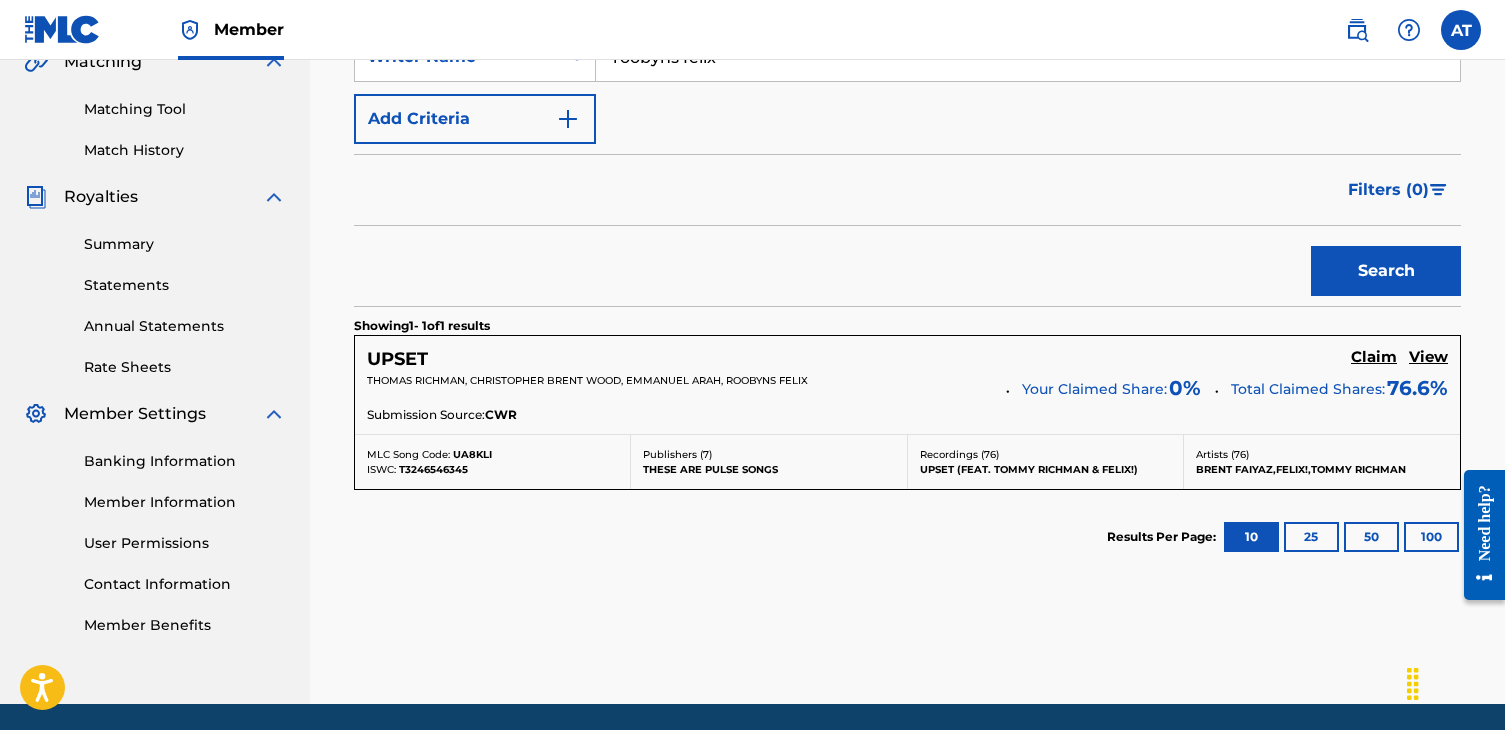 click on "View" at bounding box center (1428, 357) 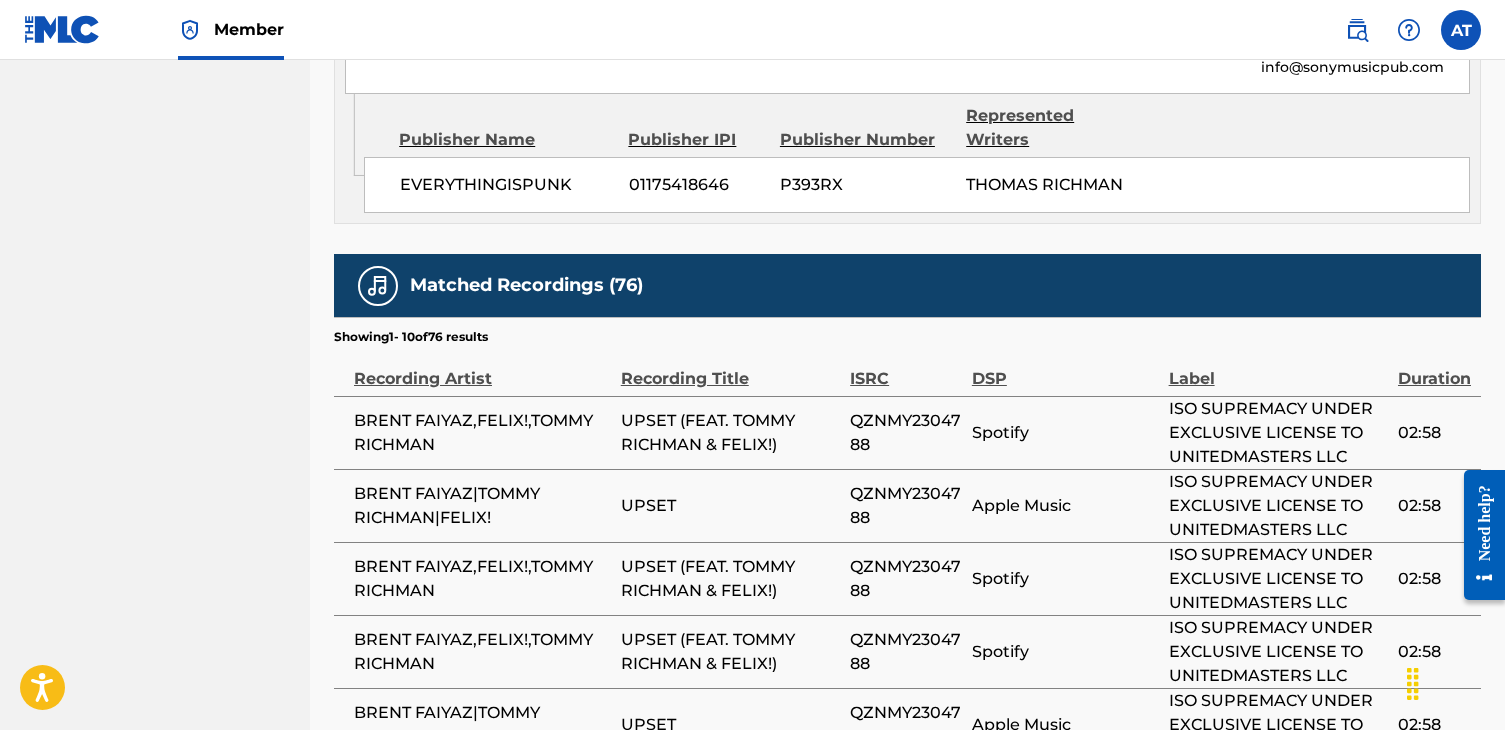 scroll, scrollTop: 2456, scrollLeft: 0, axis: vertical 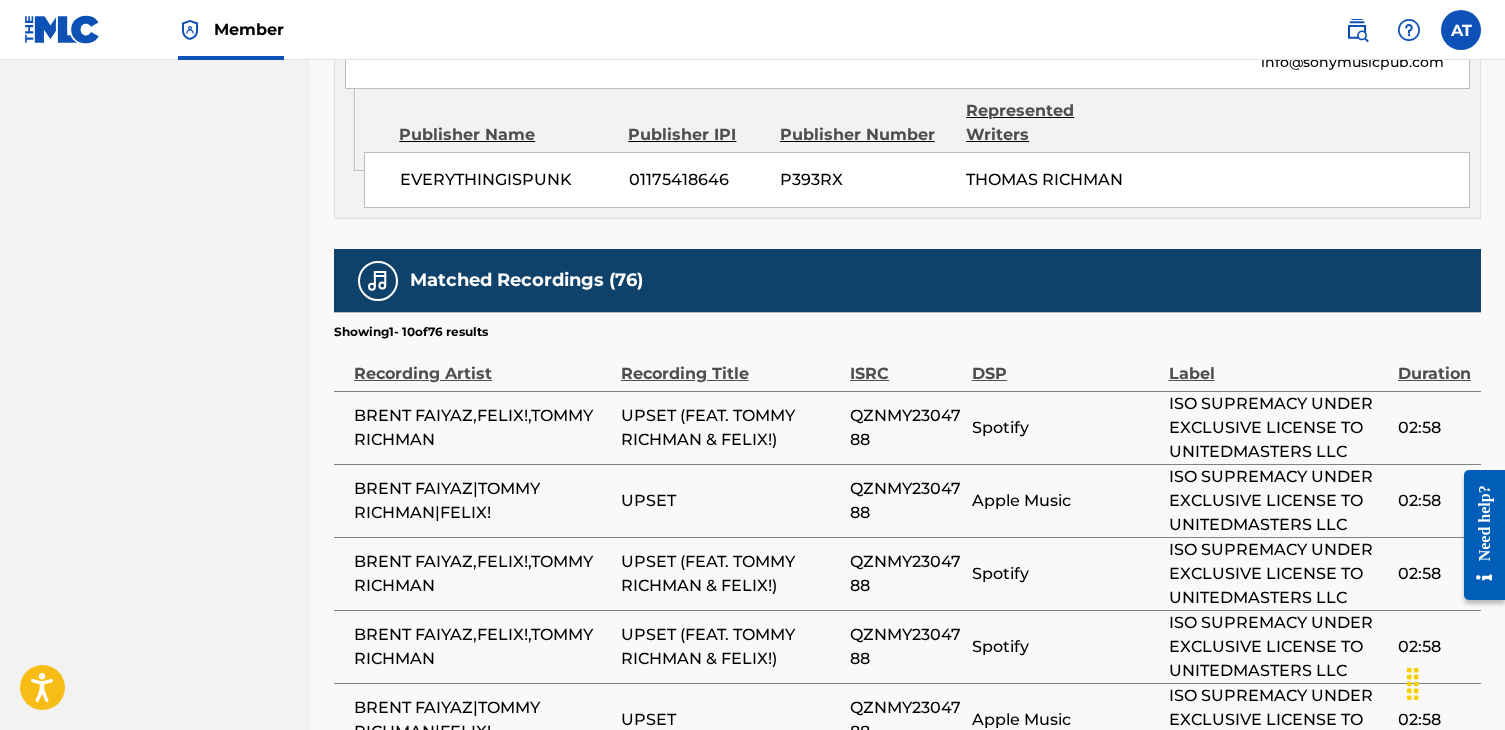 click on "Spotify" at bounding box center [1070, 427] 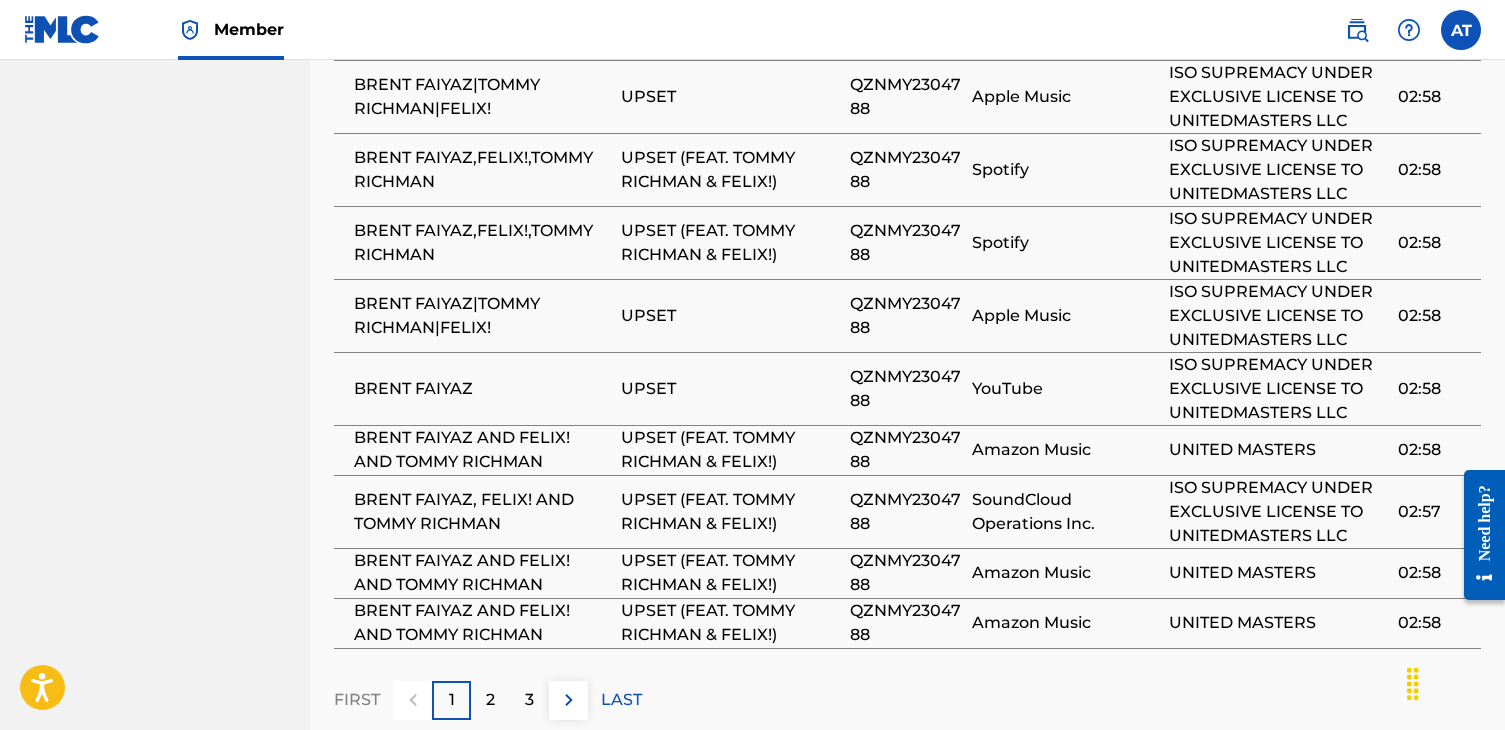 scroll, scrollTop: 2861, scrollLeft: 0, axis: vertical 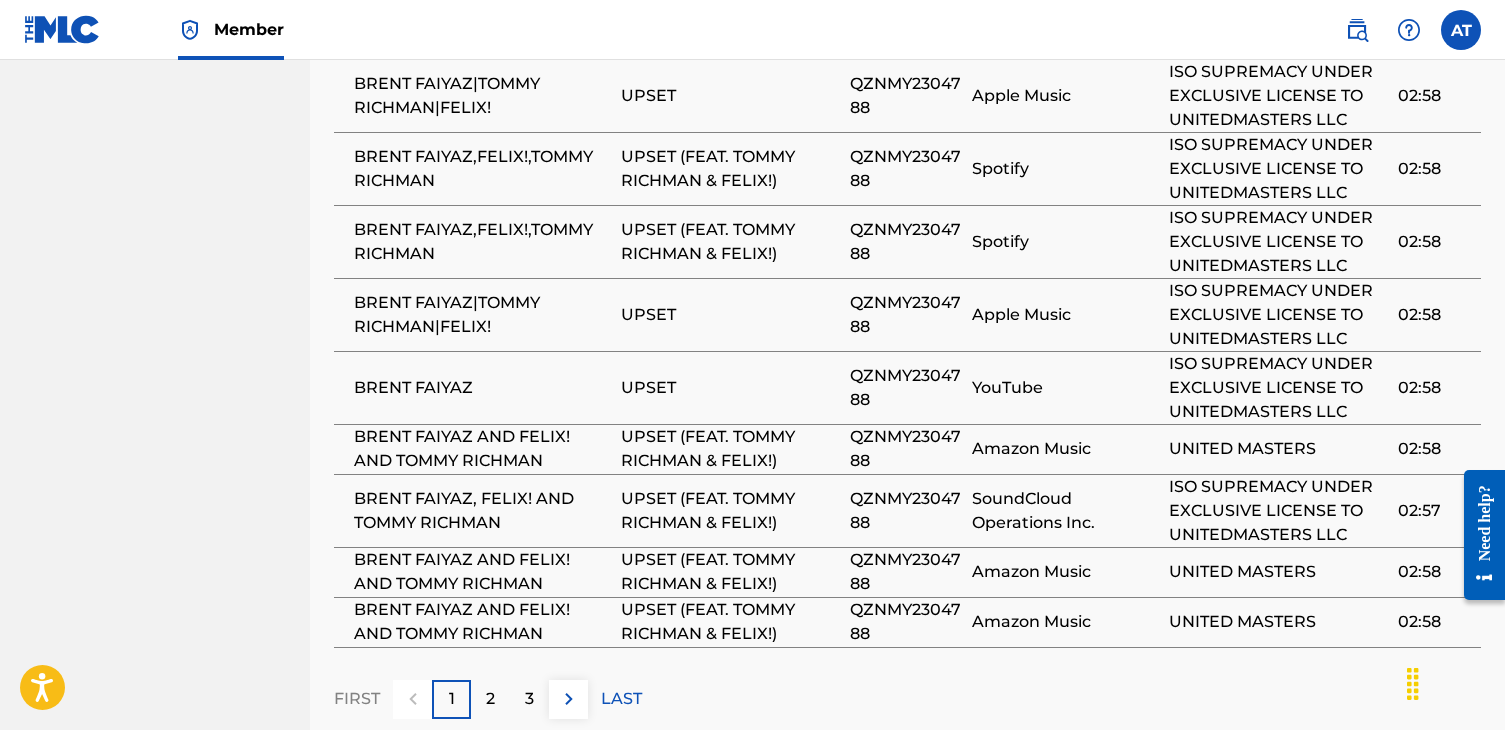 click on "2" at bounding box center (490, 699) 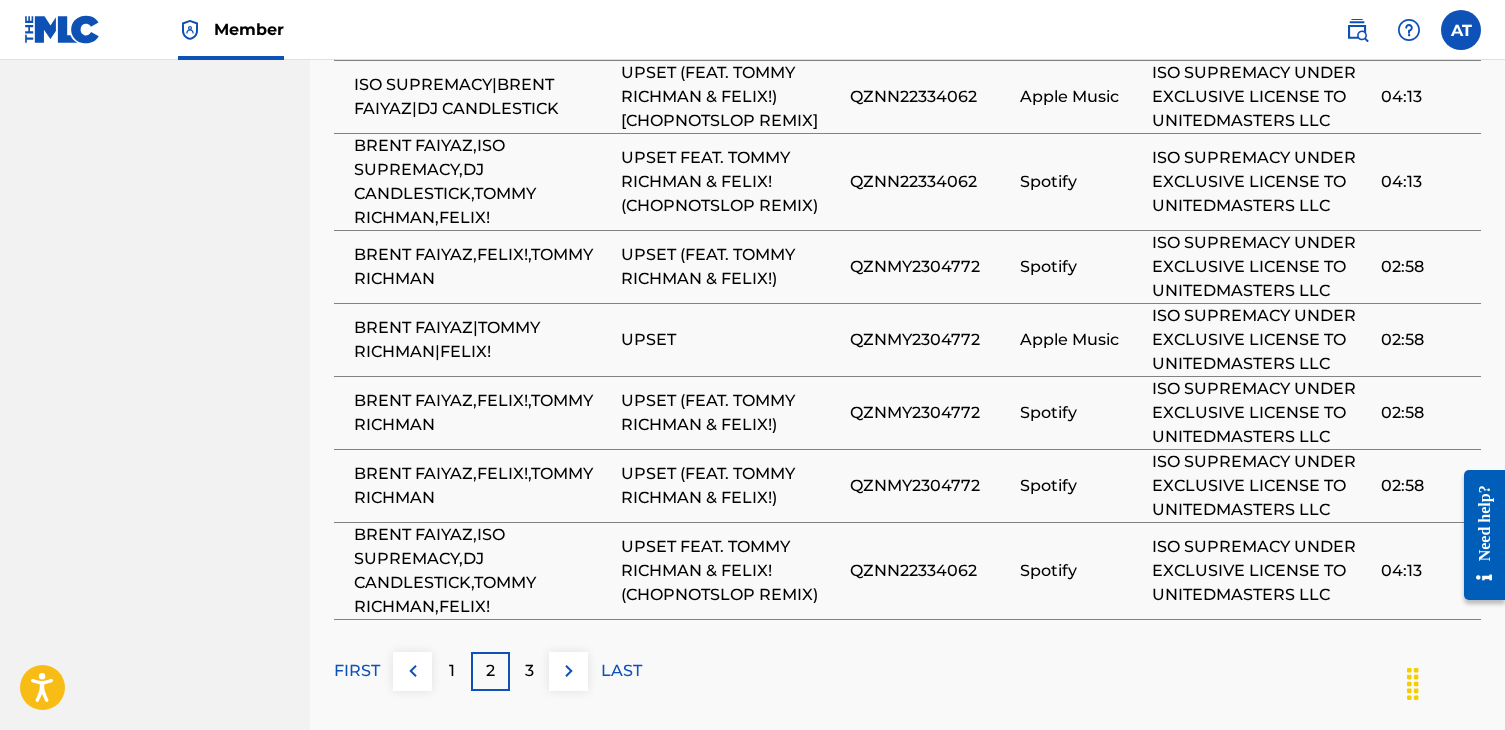 scroll, scrollTop: 2991, scrollLeft: 0, axis: vertical 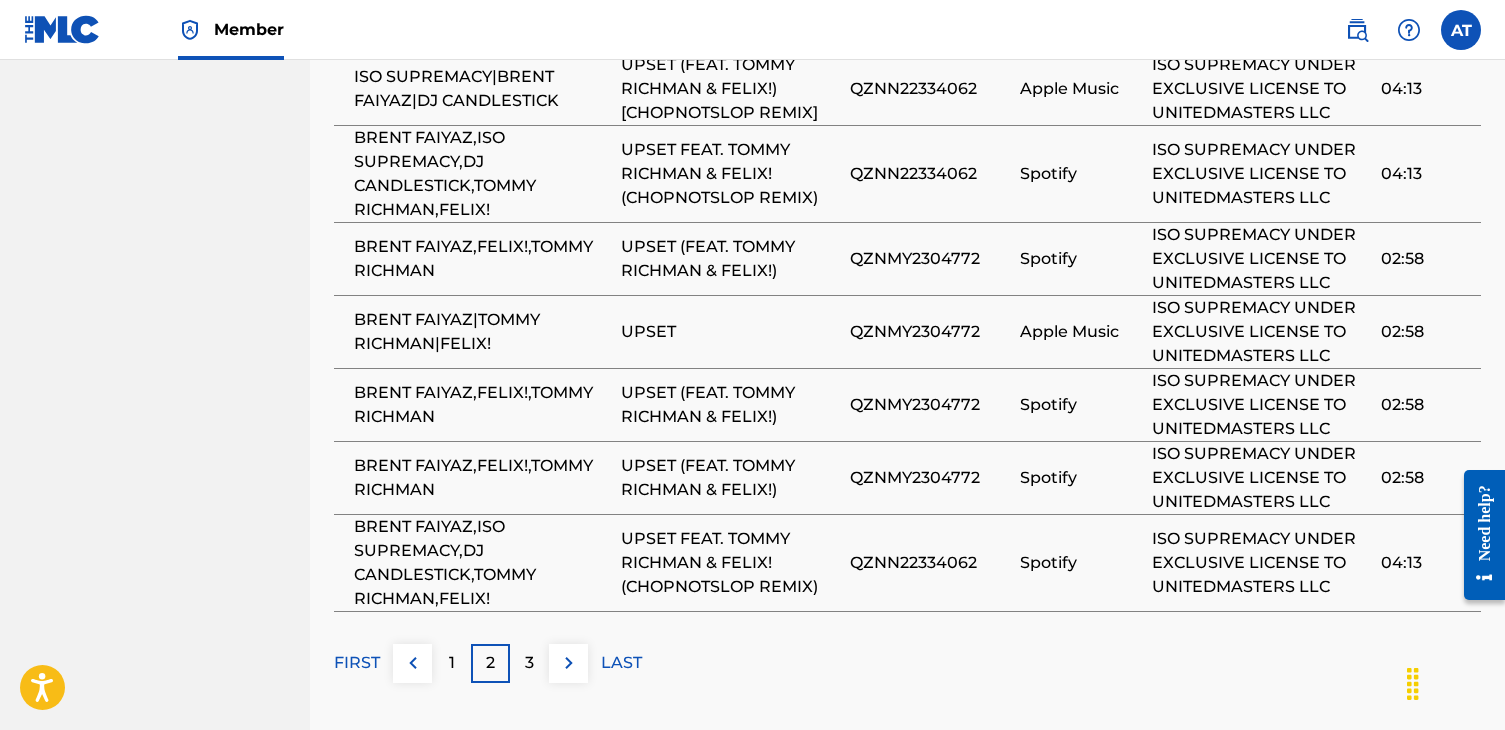 click on "UPSET" at bounding box center [735, 331] 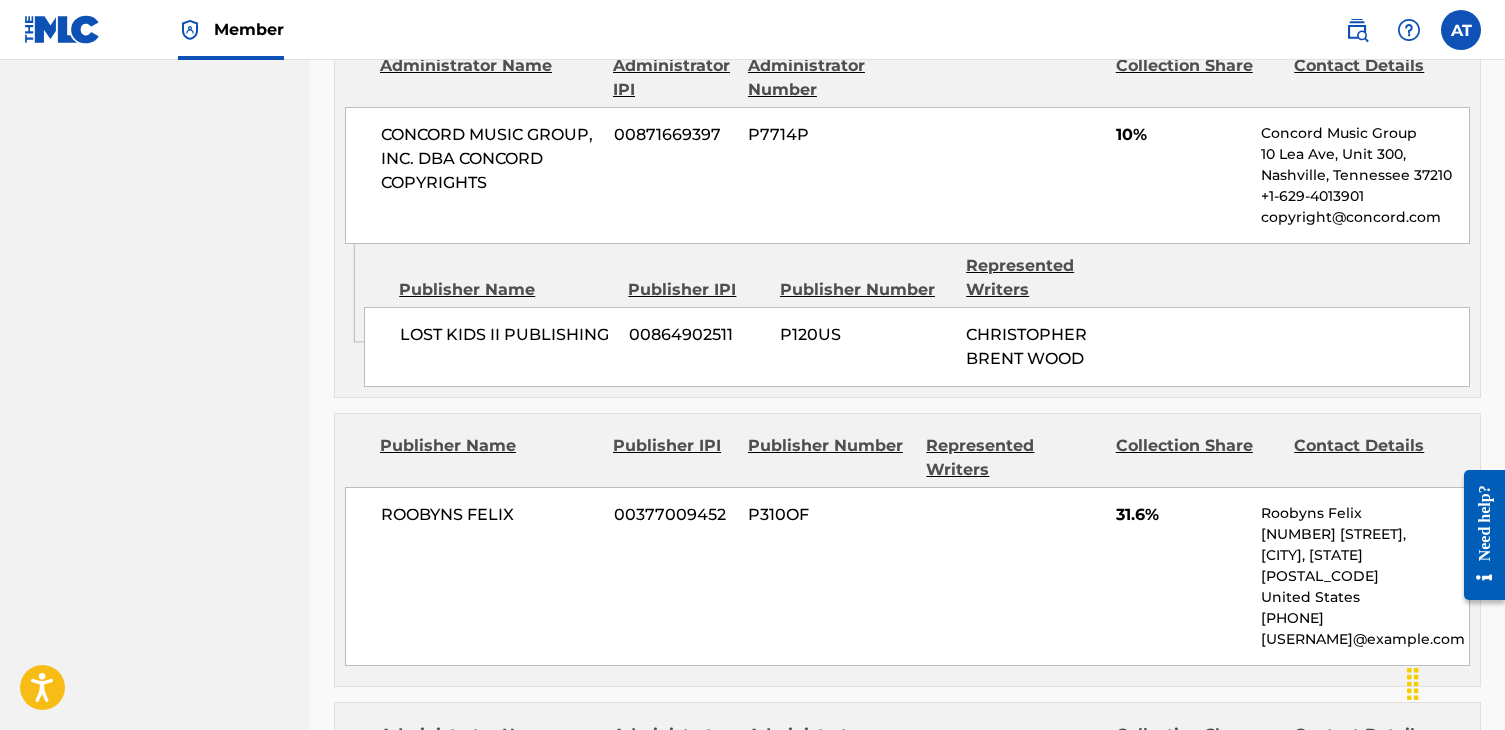 scroll, scrollTop: 1573, scrollLeft: 0, axis: vertical 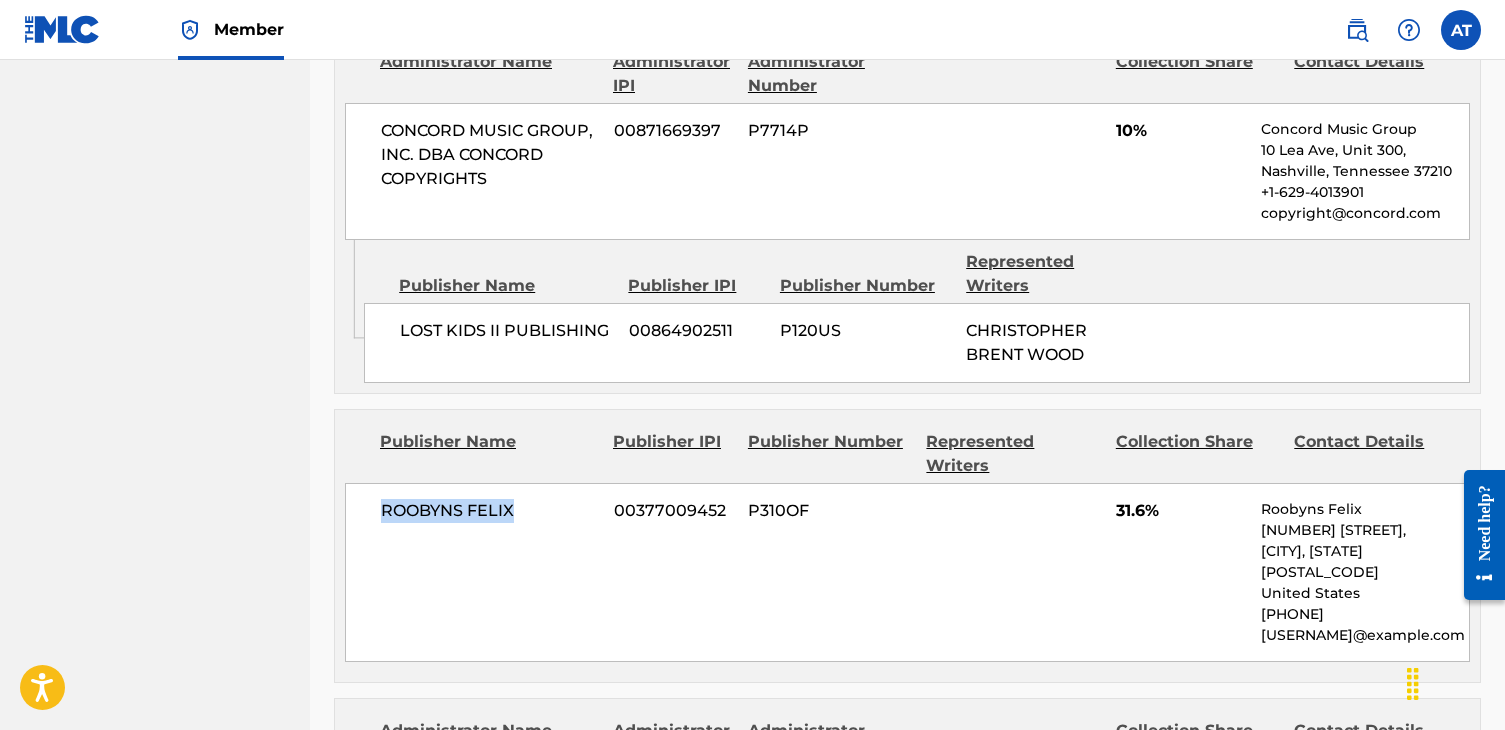 drag, startPoint x: 520, startPoint y: 481, endPoint x: 380, endPoint y: 480, distance: 140.00357 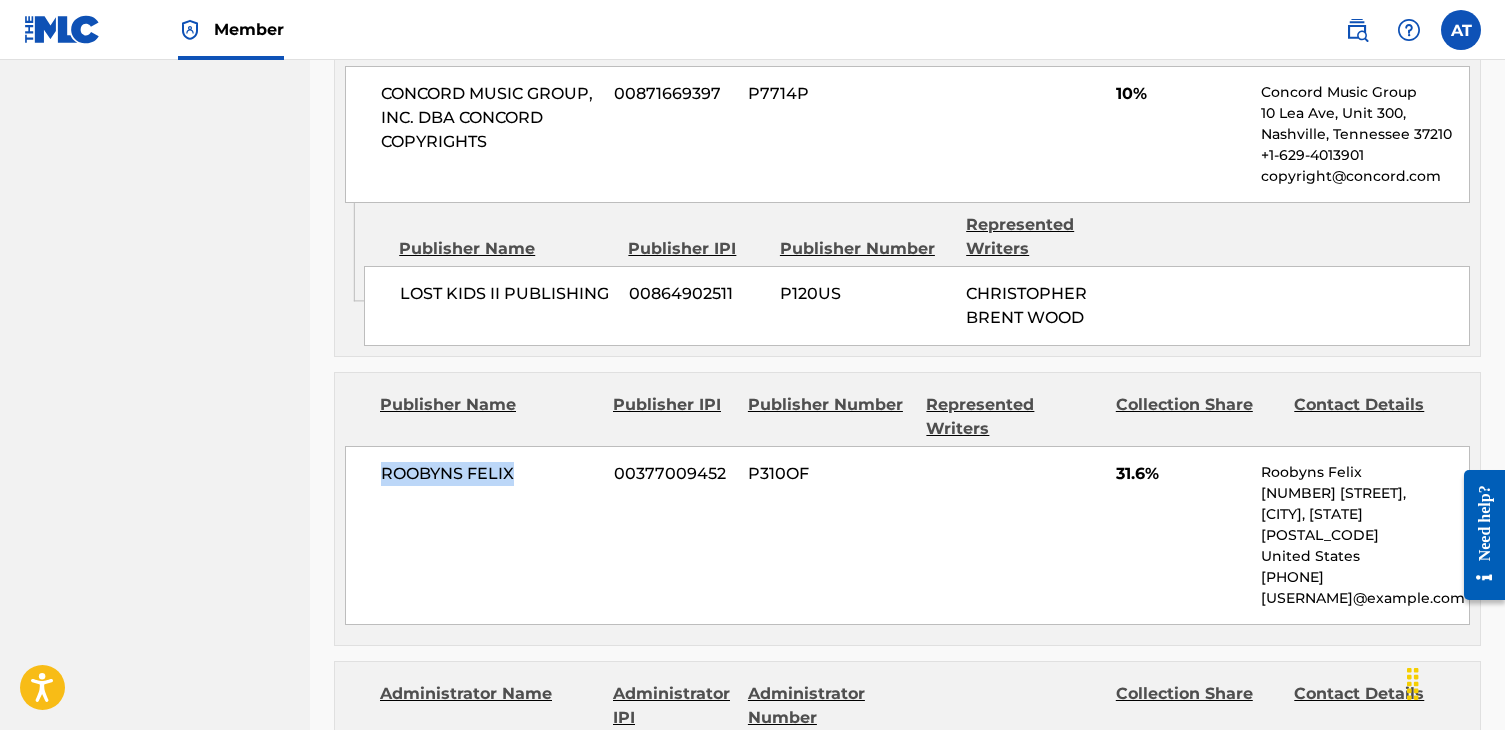 scroll, scrollTop: 1614, scrollLeft: 0, axis: vertical 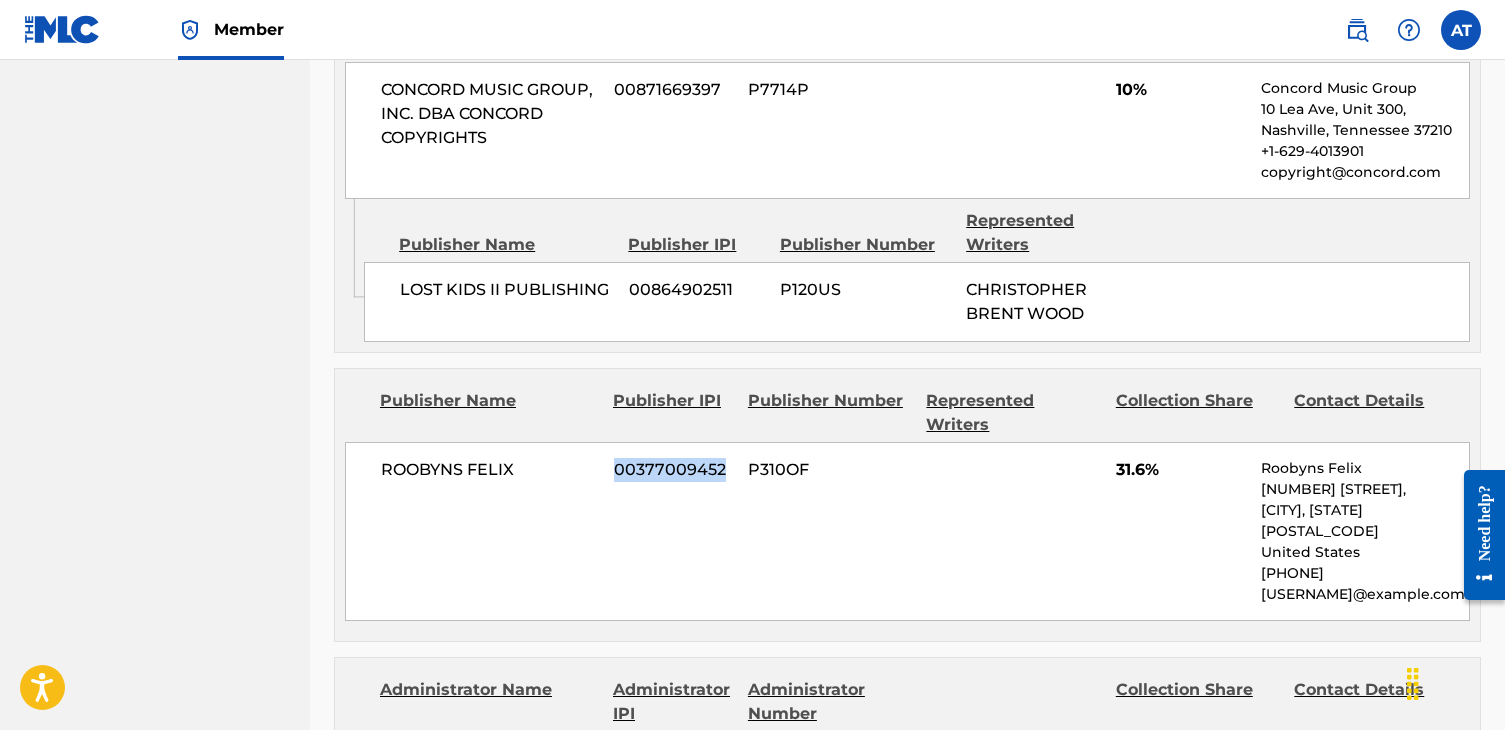 drag, startPoint x: 724, startPoint y: 443, endPoint x: 609, endPoint y: 441, distance: 115.01739 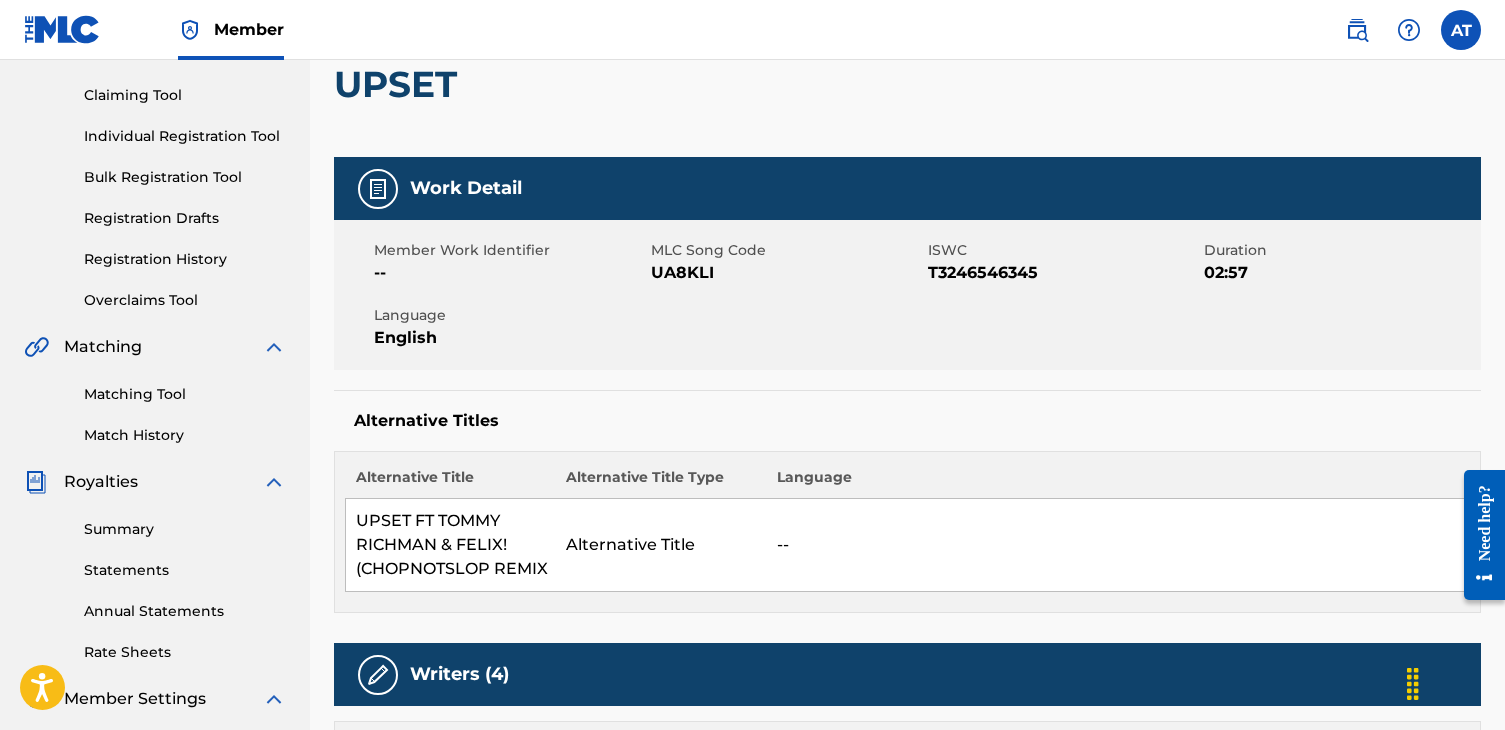 scroll, scrollTop: 0, scrollLeft: 0, axis: both 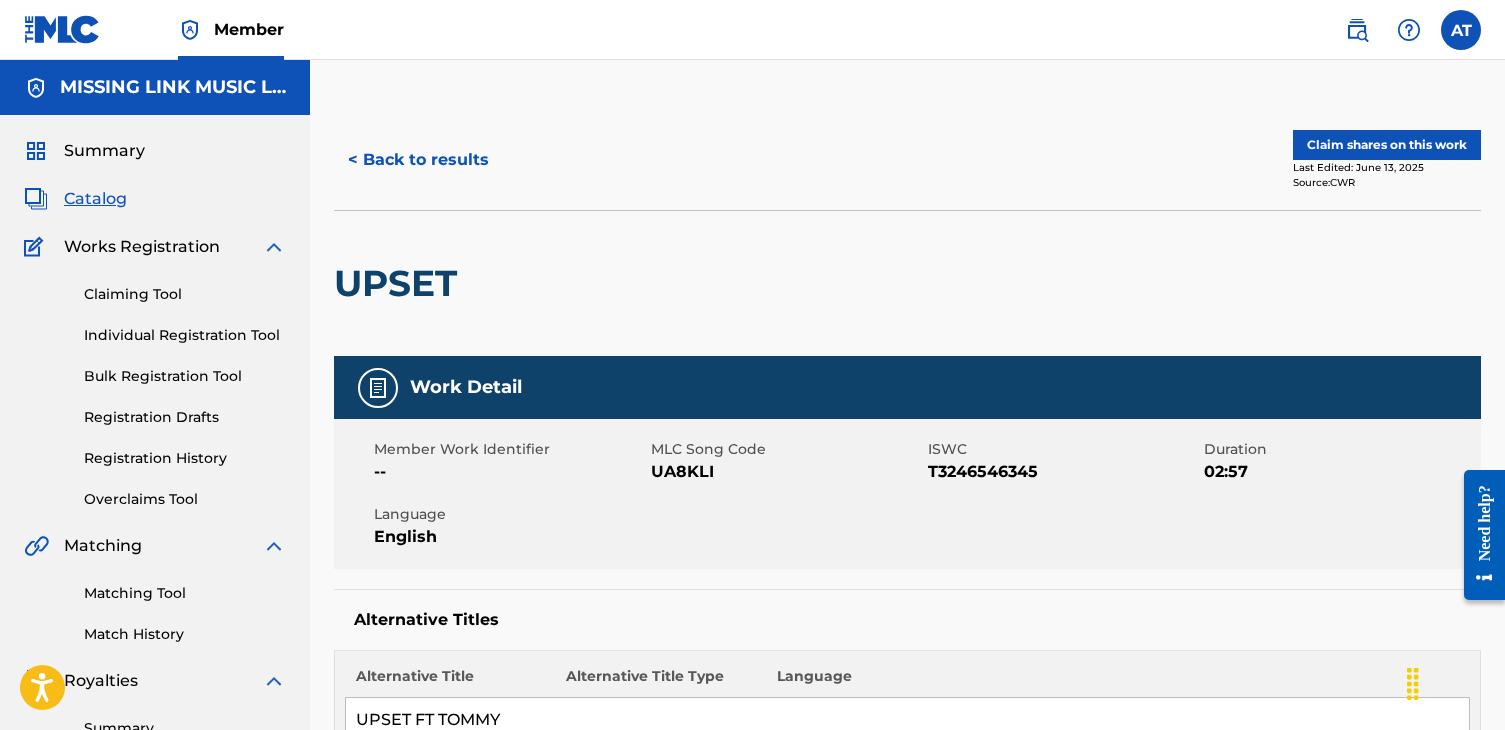 click on "< Back to results" at bounding box center (418, 160) 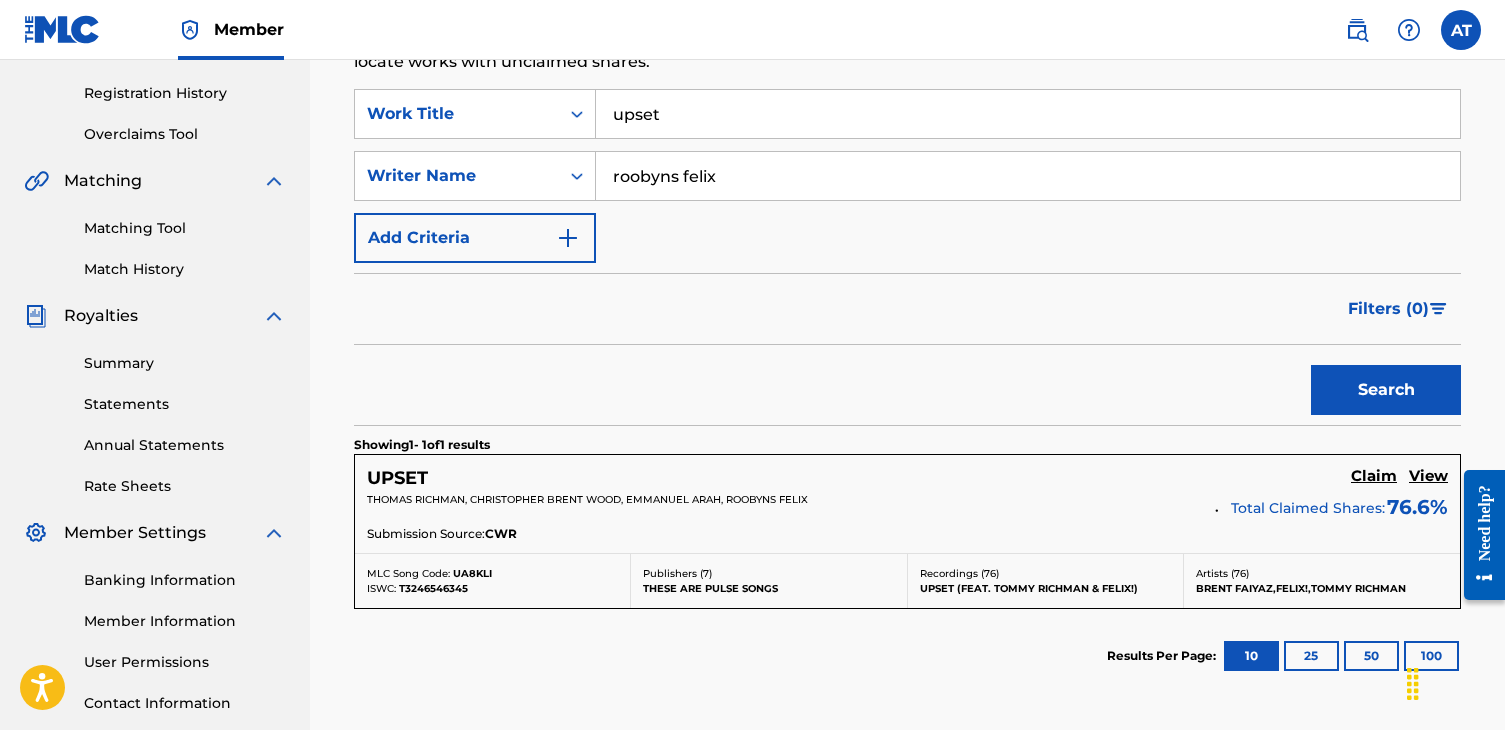 scroll, scrollTop: 367, scrollLeft: 0, axis: vertical 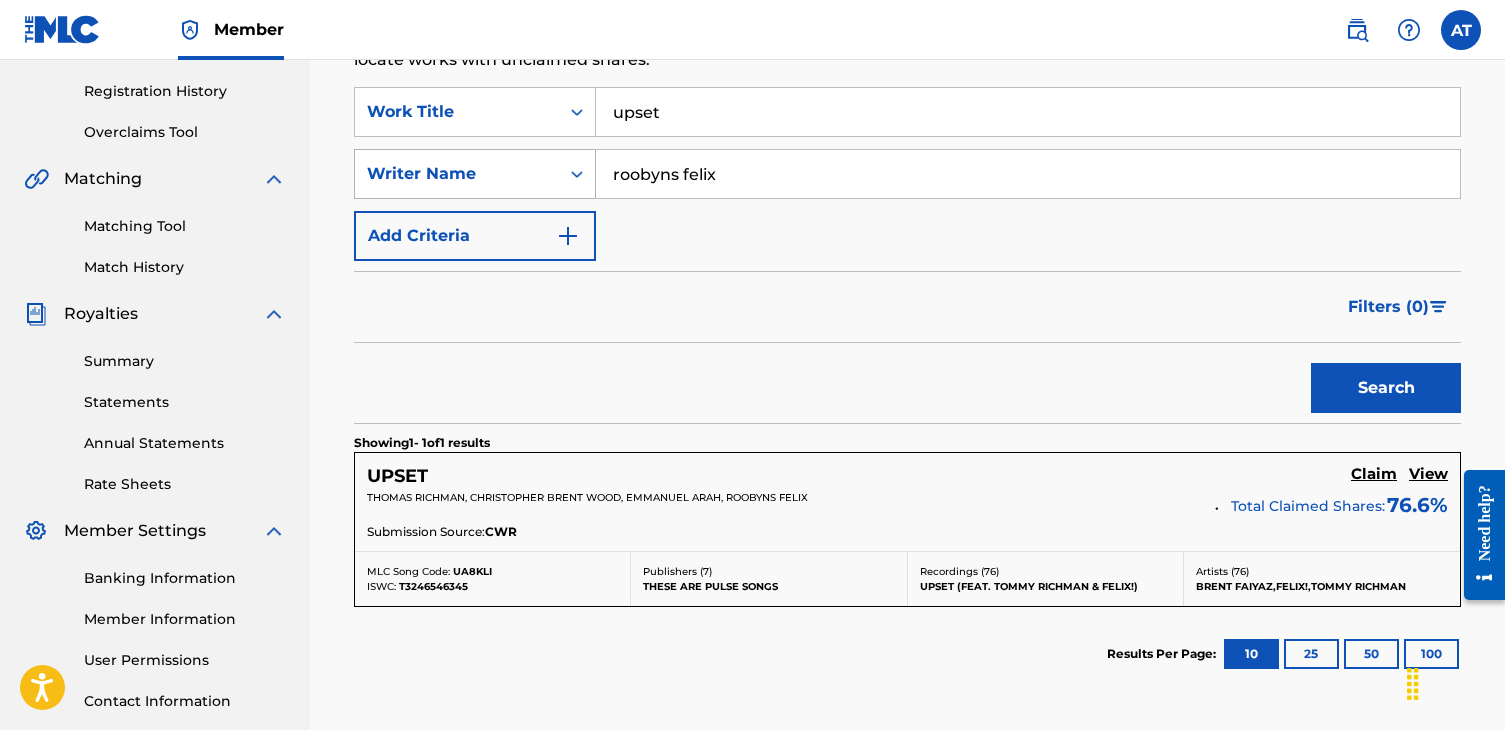 drag, startPoint x: 755, startPoint y: 174, endPoint x: 576, endPoint y: 174, distance: 179 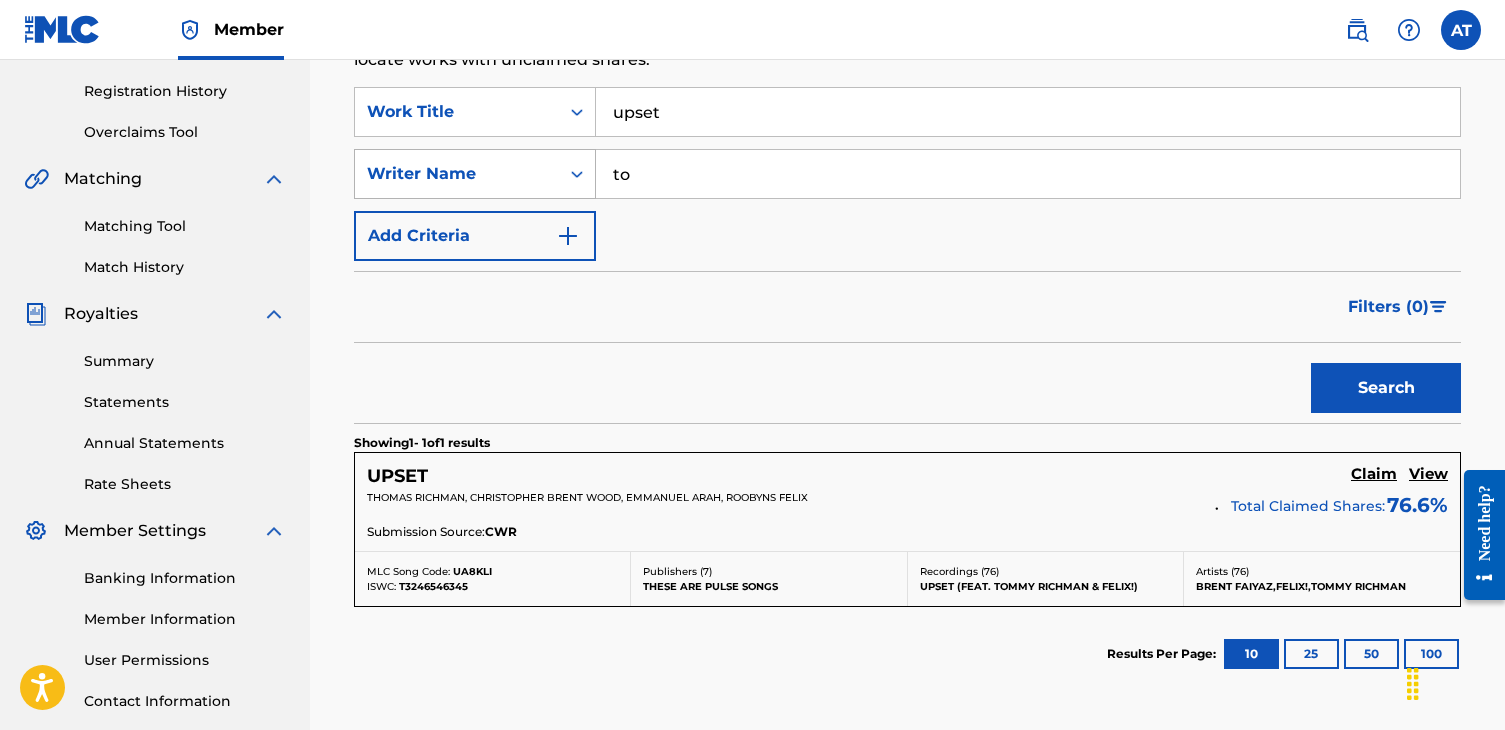 type on "t" 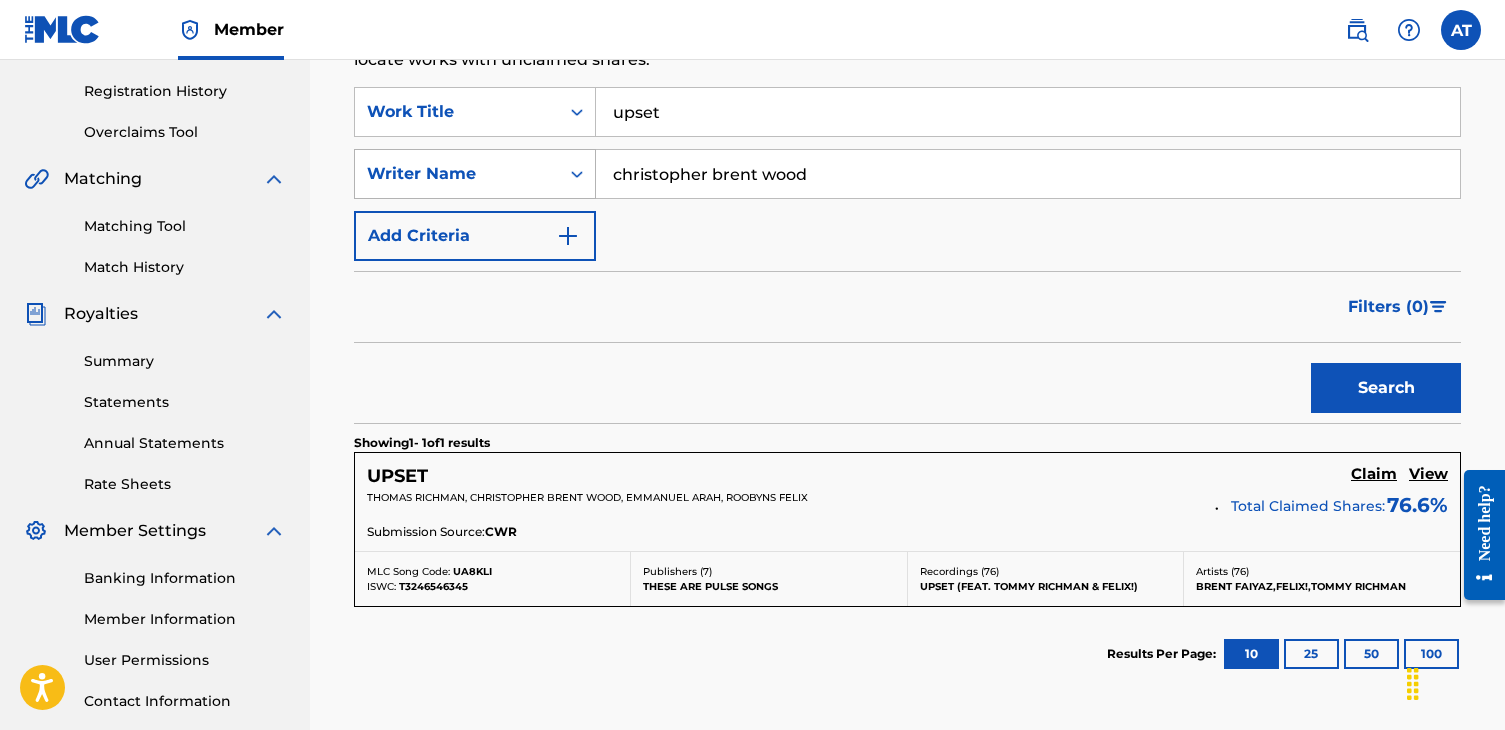 type on "christopher brent wood" 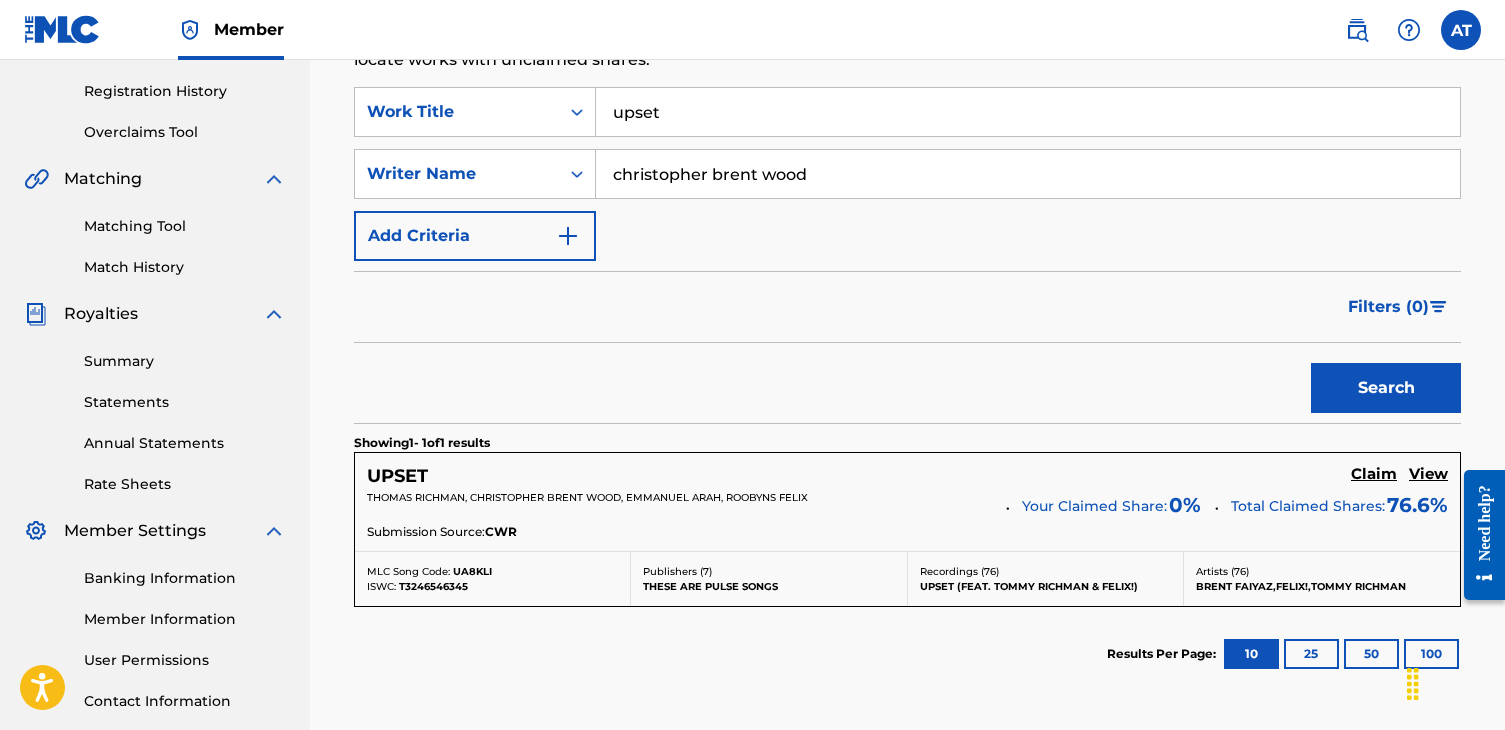 click on "UPSET Claim View" at bounding box center (907, 476) 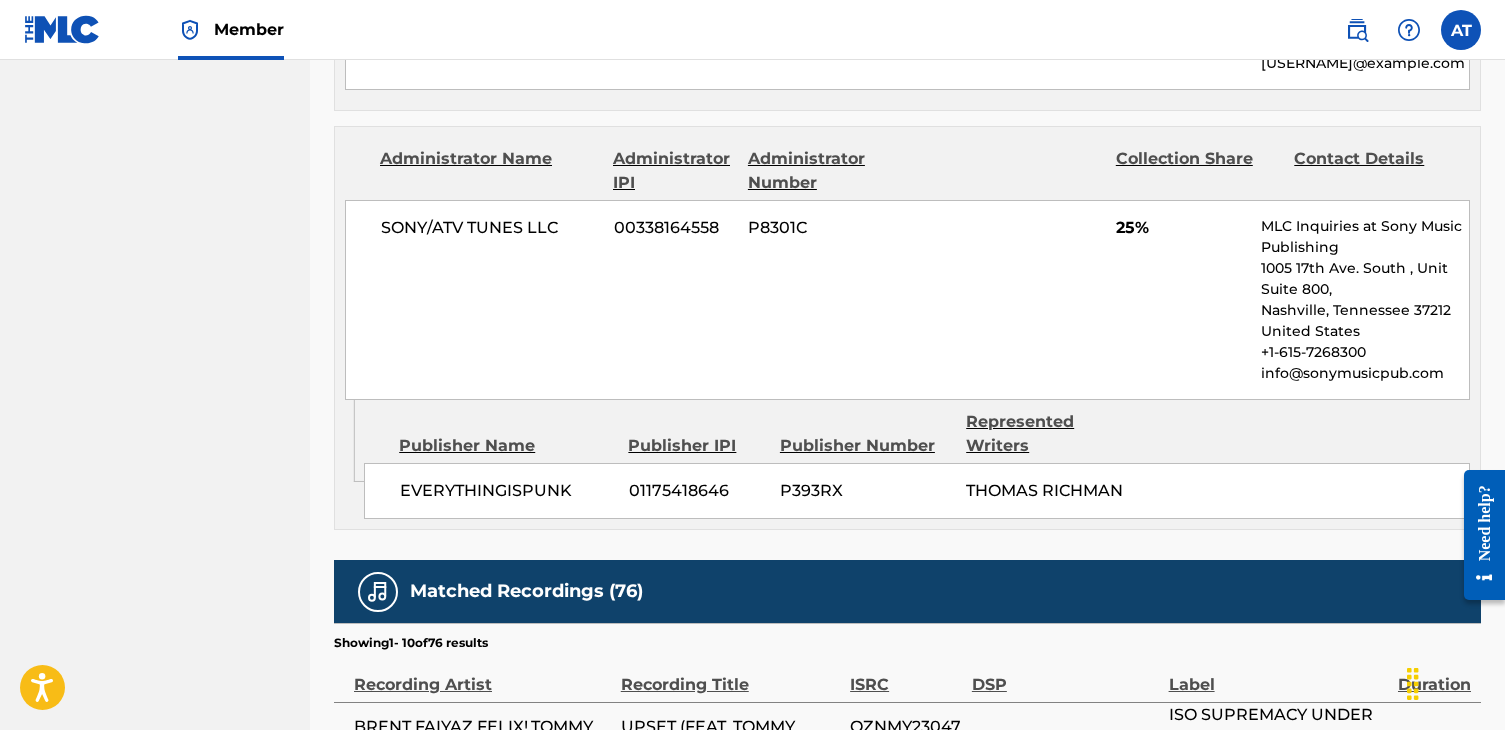 scroll, scrollTop: 2148, scrollLeft: 0, axis: vertical 